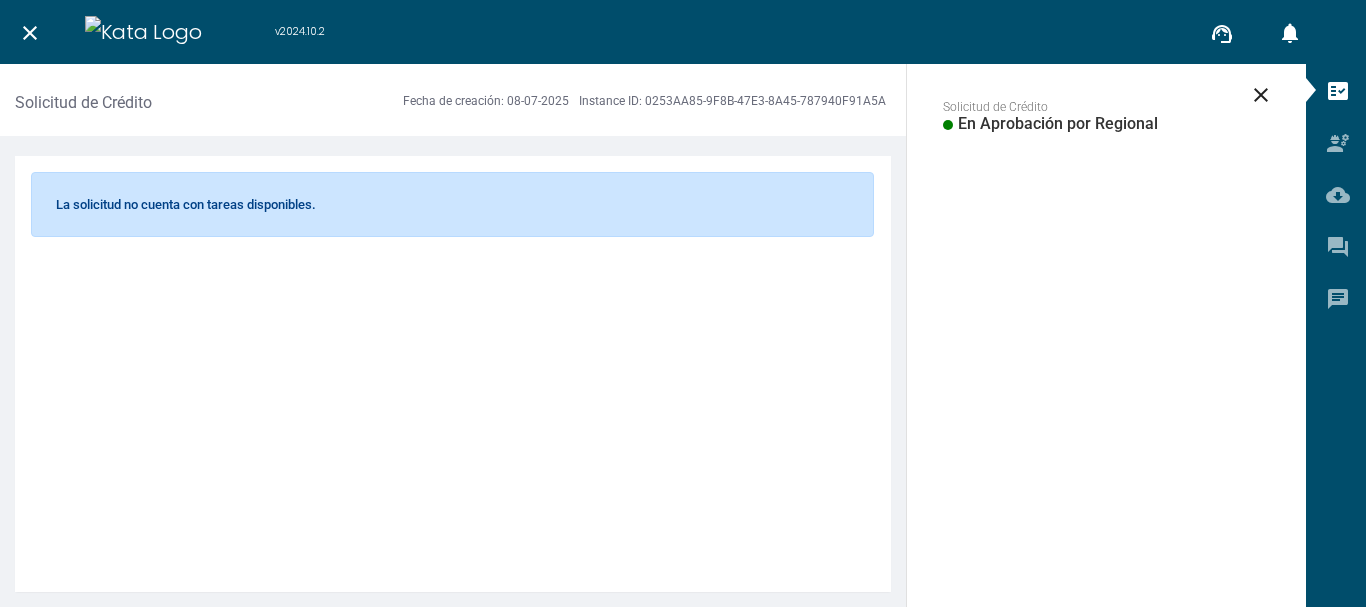 scroll, scrollTop: 0, scrollLeft: 0, axis: both 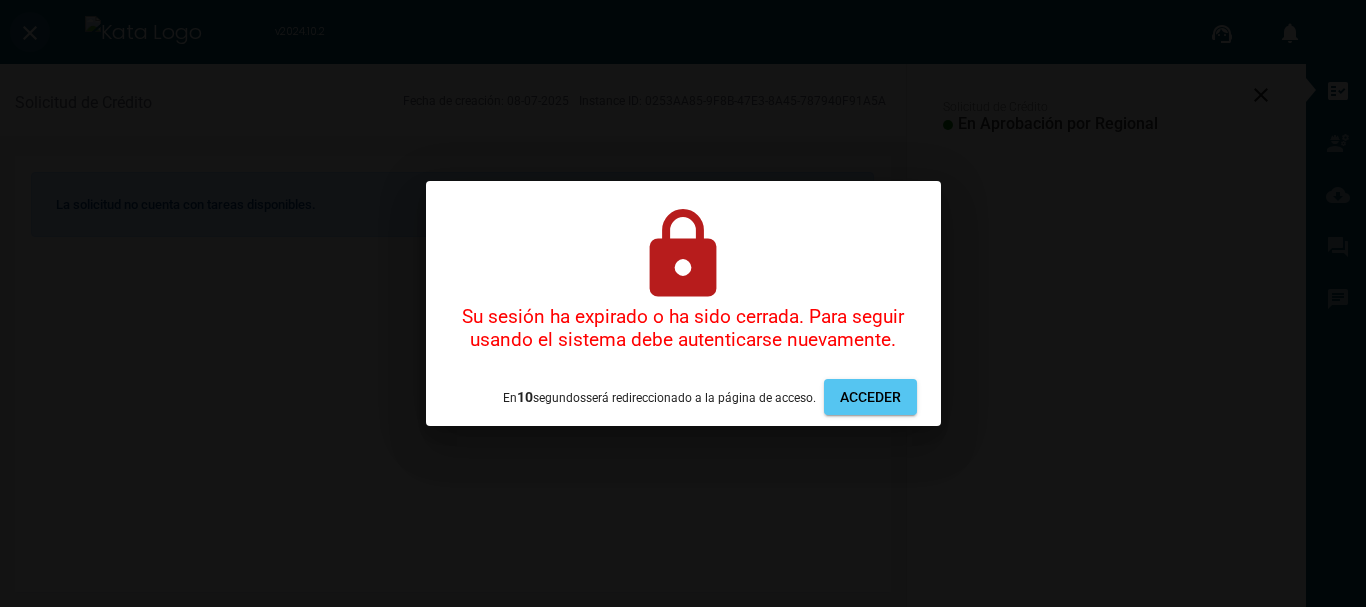 click on "close v2024.10.2 support_agent notifications 0 close Solicitud de Crédito En Aprobación por Regional Solicitud de Crédito Fecha de creación: [DATE] Instance ID: [UUID] La solicitud no cuenta con tareas disponibles. fact_check engineering cloud_download question_answer chat code CÓDIGO JS zoom_out_map close 1
[FIRST] [LAST] [LAST] Menú Ayudantes Documentos descargables Comentarios Bitácora de validaciones lock  Su sesión ha expirado o ha sido cerrada. Para seguir usando el sistema debe autenticarse nuevamente.   En  10  segundo s  será redireccionado a la página de acceso.  Acceder" at bounding box center (683, 303) 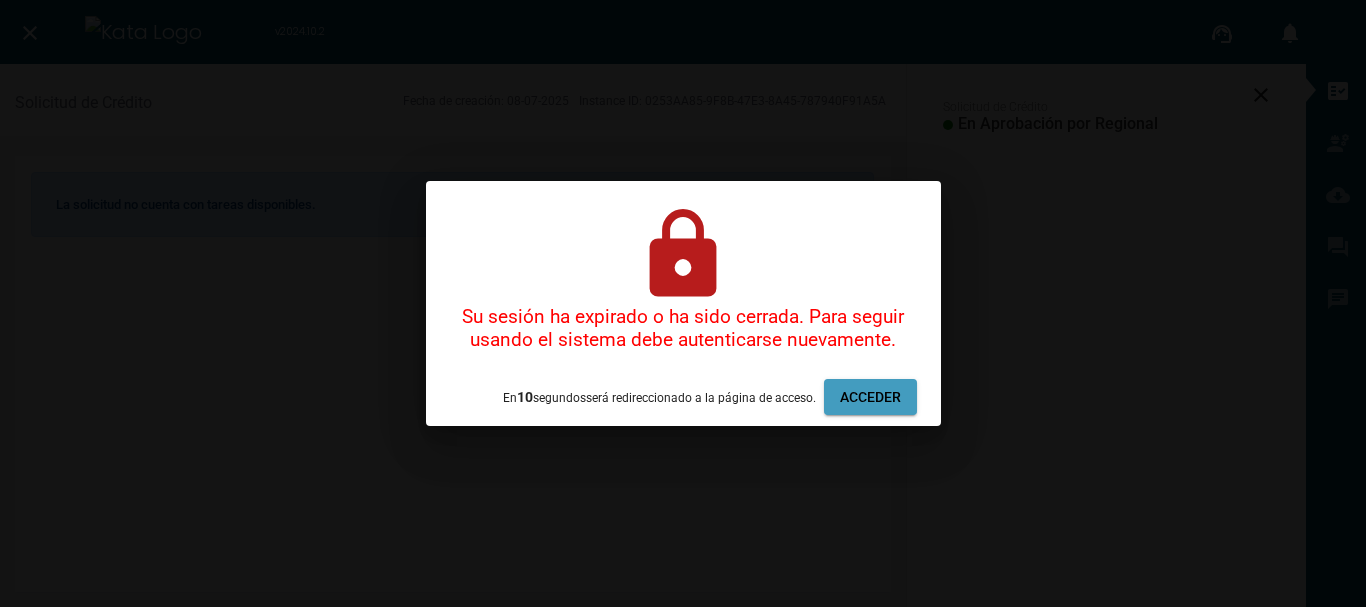 click on "Acceder" at bounding box center (870, 397) 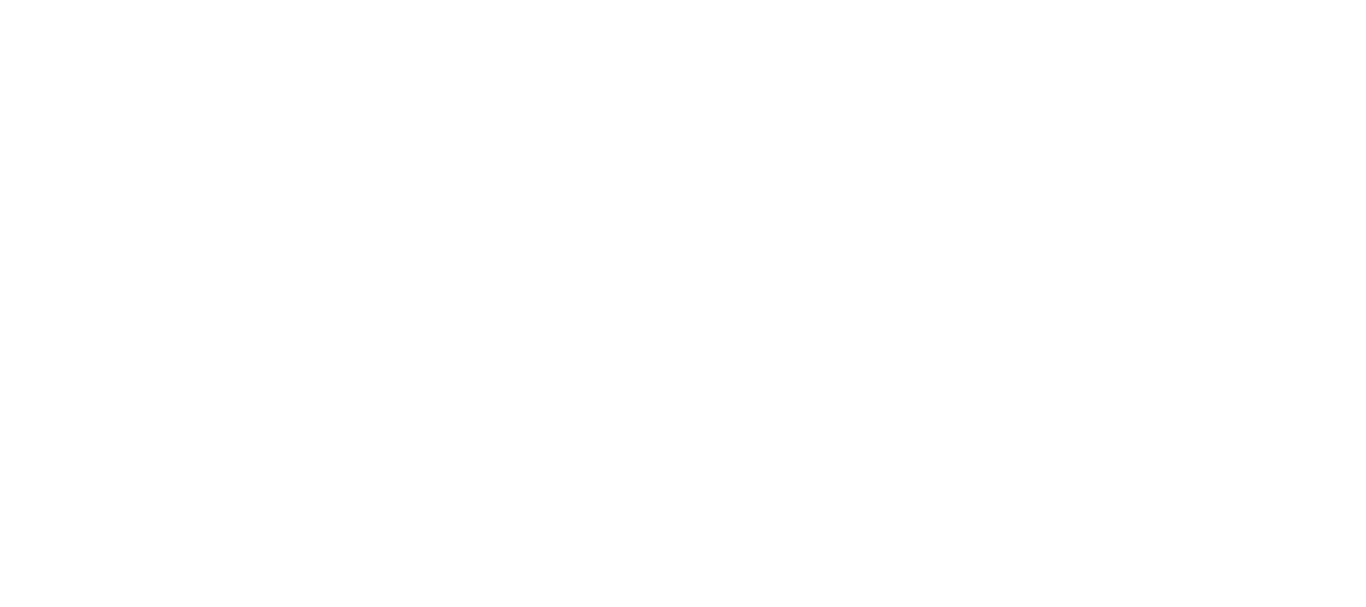 scroll, scrollTop: 0, scrollLeft: 0, axis: both 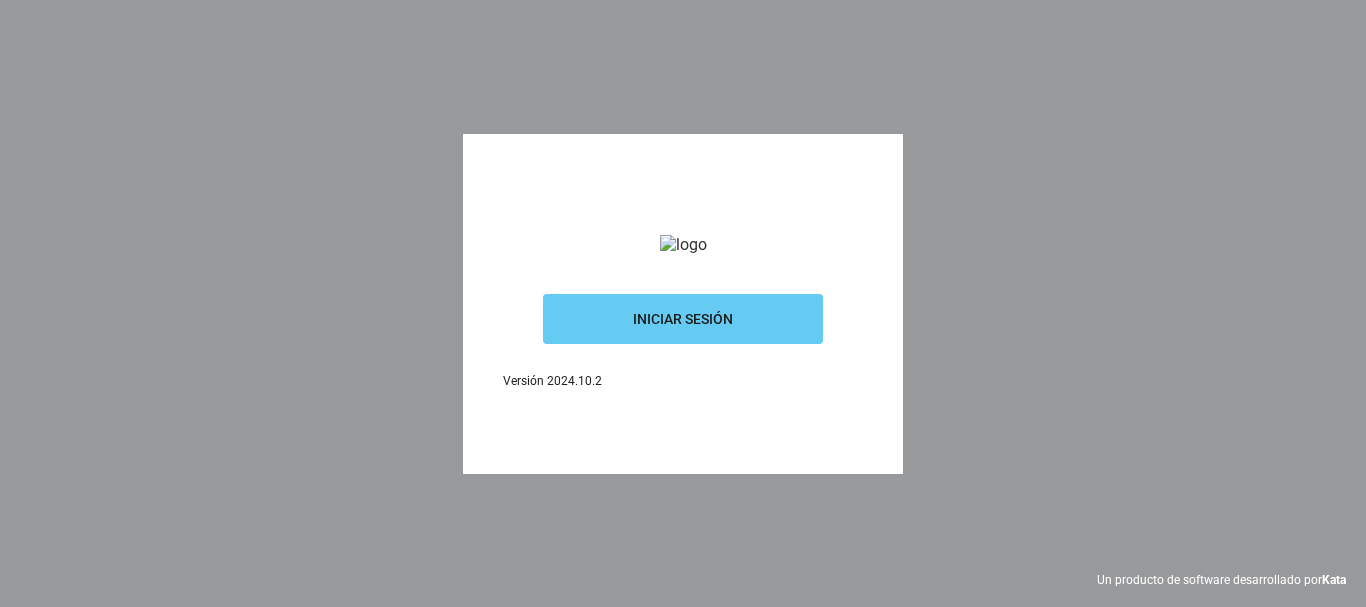 click on "Iniciar sesión" at bounding box center [683, 319] 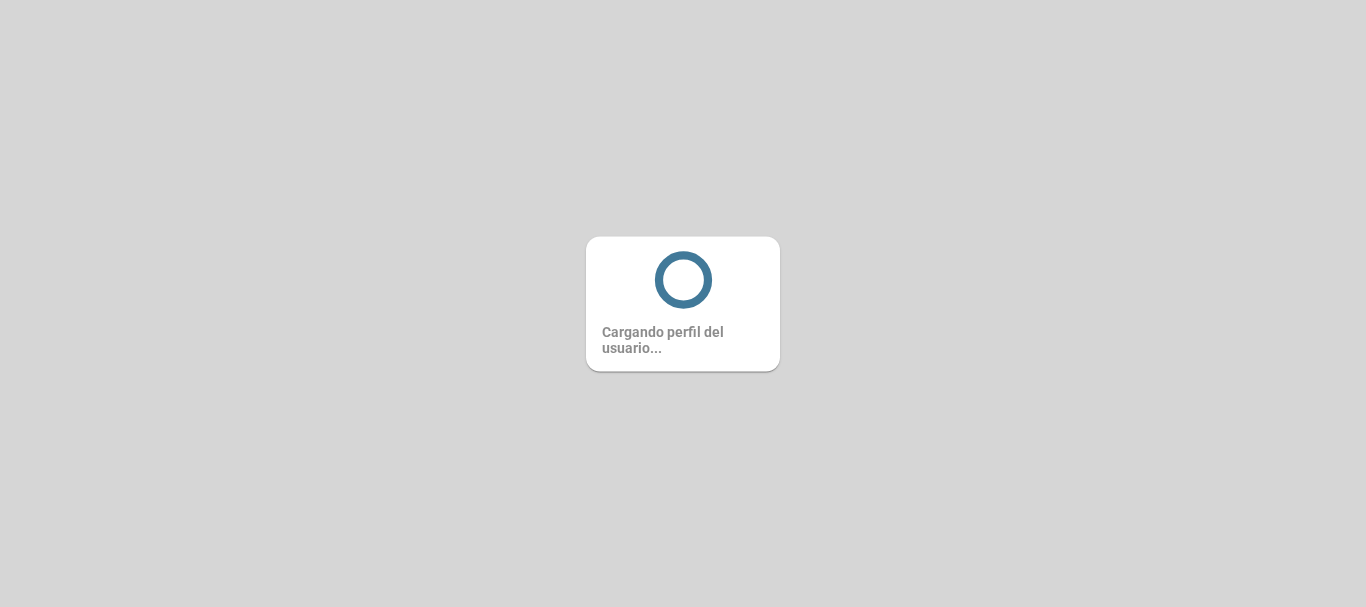 scroll, scrollTop: 0, scrollLeft: 0, axis: both 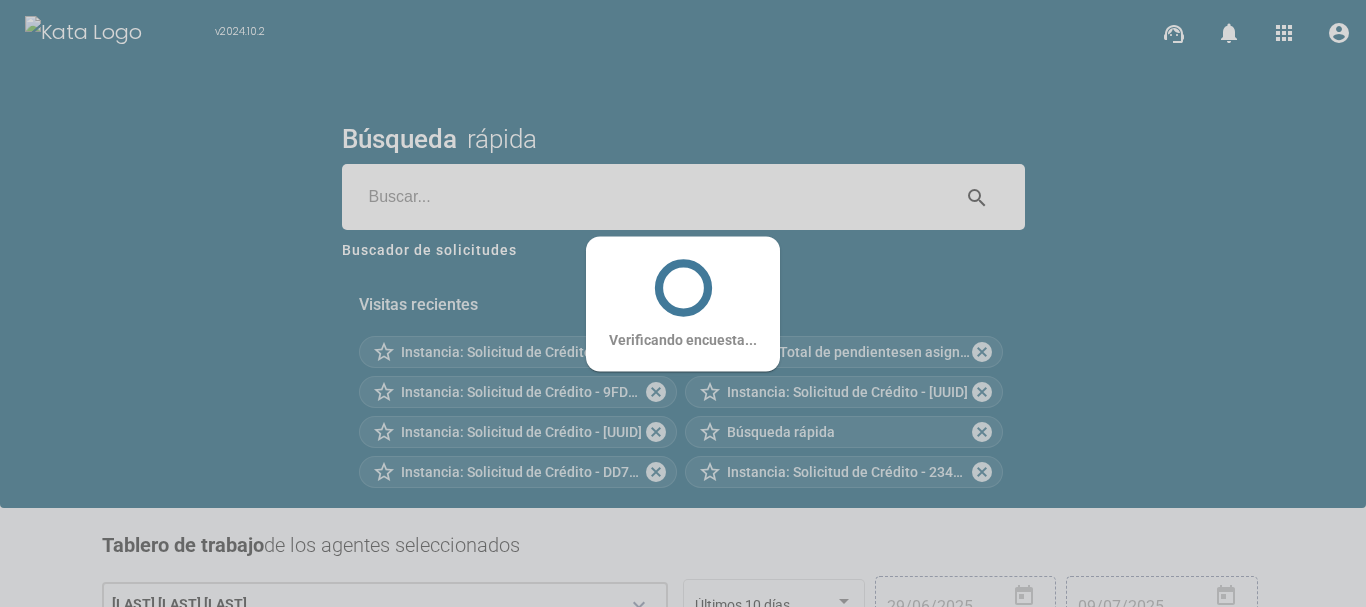 click on "Verificando encuesta..." at bounding box center (683, 303) 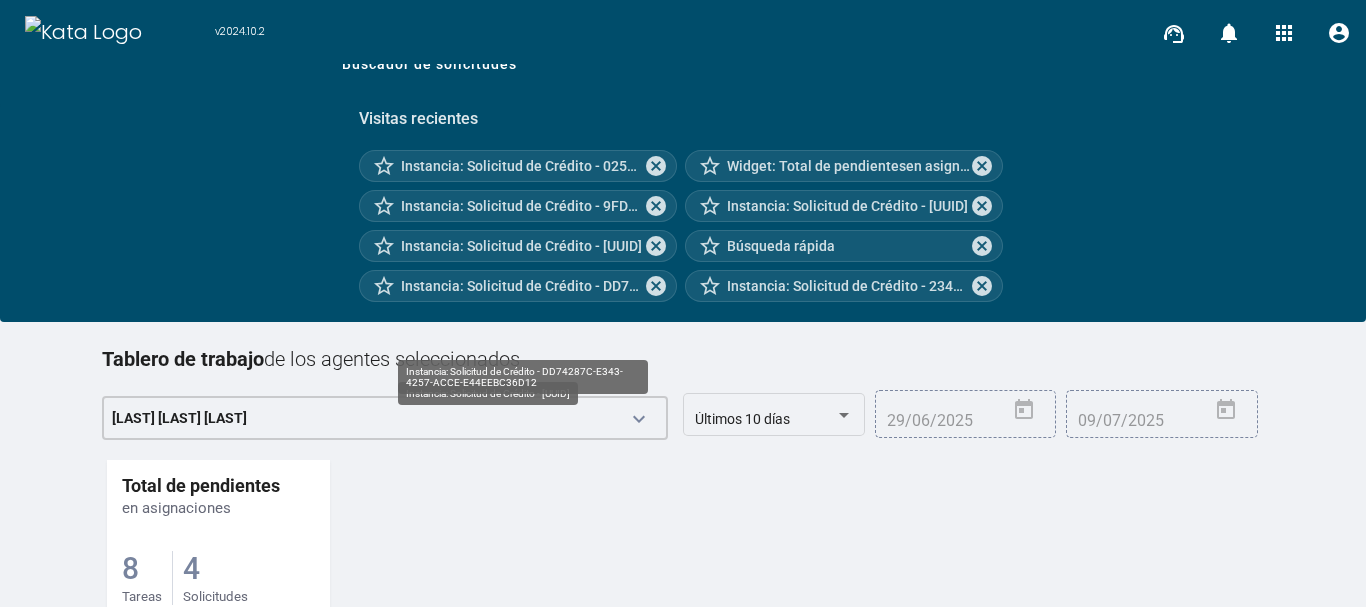 scroll, scrollTop: 254, scrollLeft: 0, axis: vertical 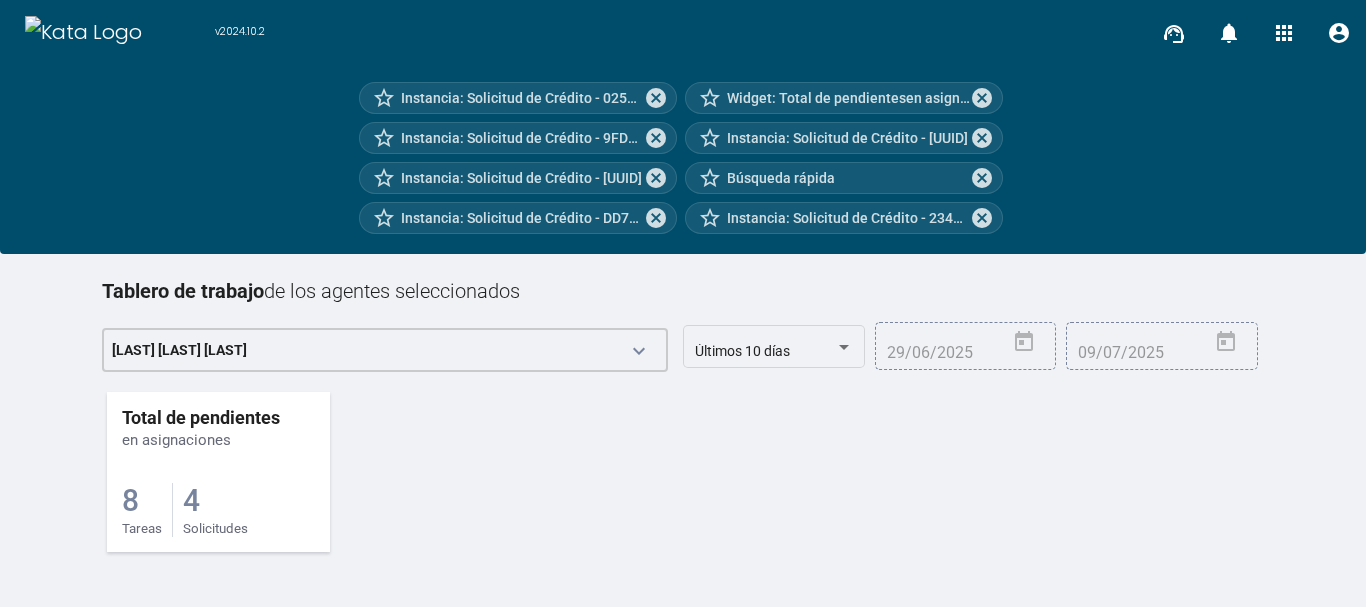 click on "4 Solicitudes" at bounding box center (215, 510) 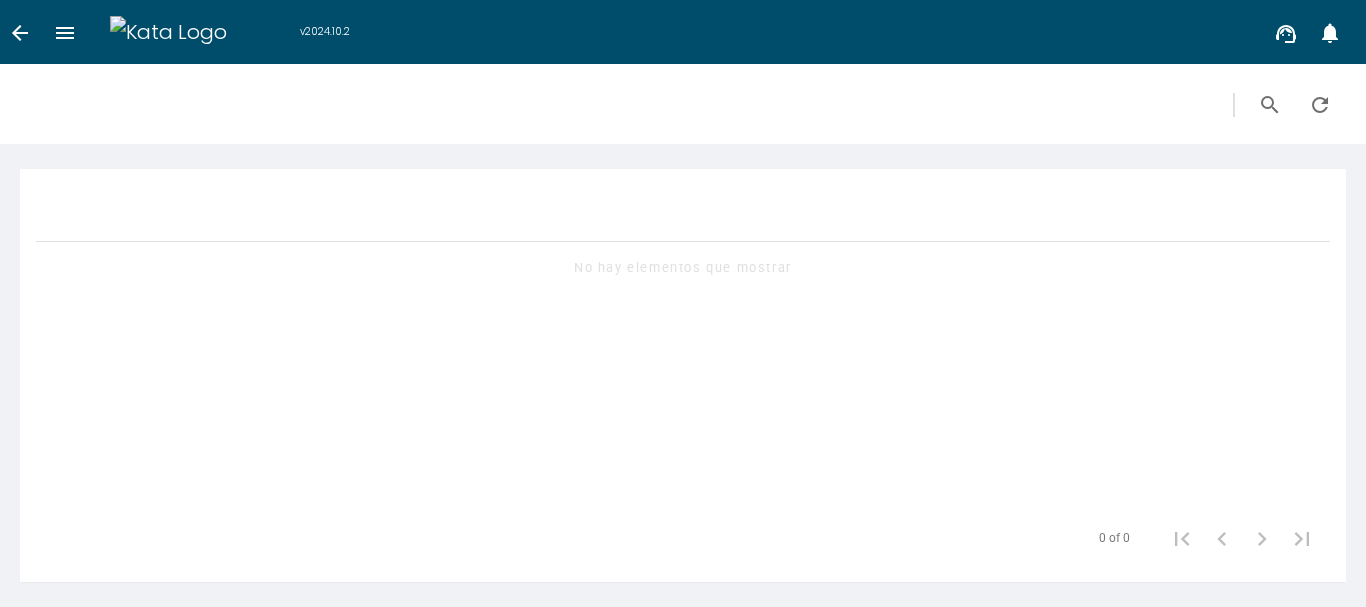 scroll, scrollTop: 0, scrollLeft: 0, axis: both 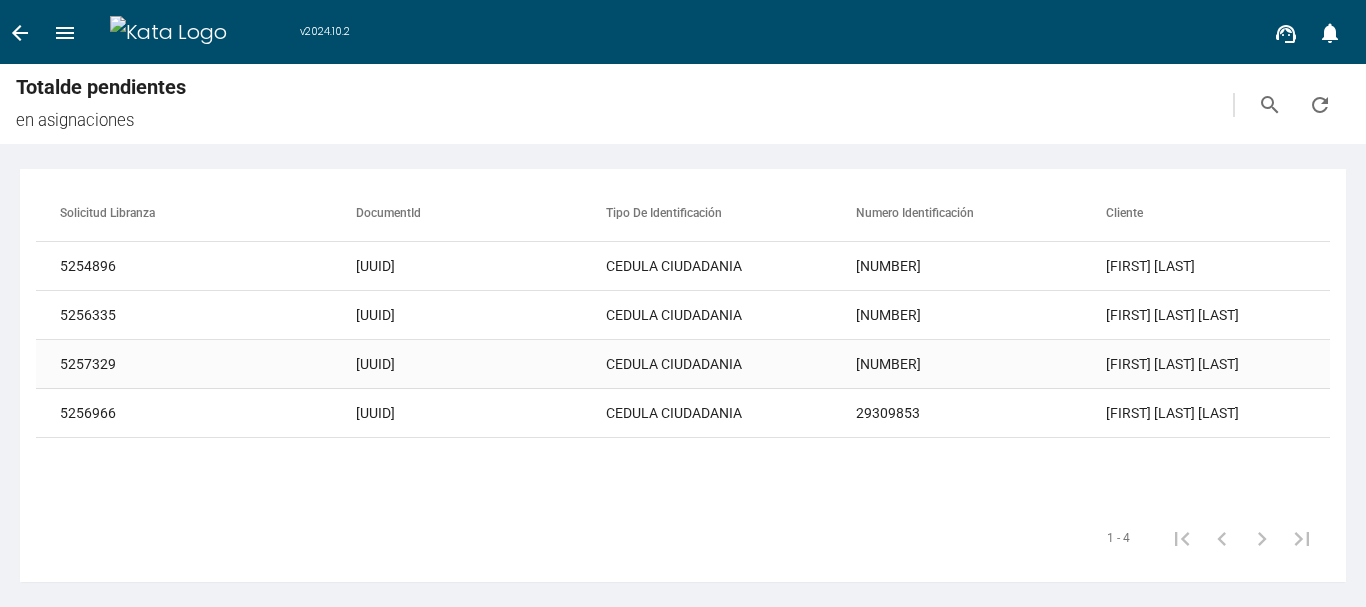 click on "Juan Gabriel Gaviria Pajajoy" at bounding box center (1231, 266) 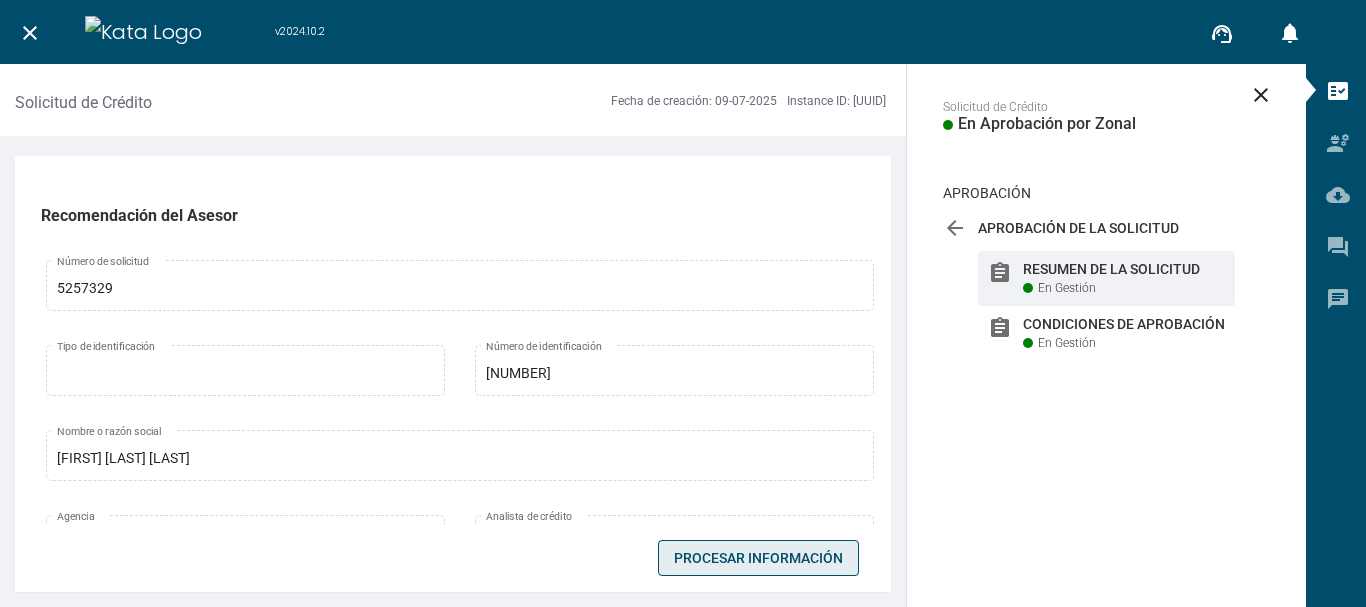 click on "Procesar Información" at bounding box center (758, 558) 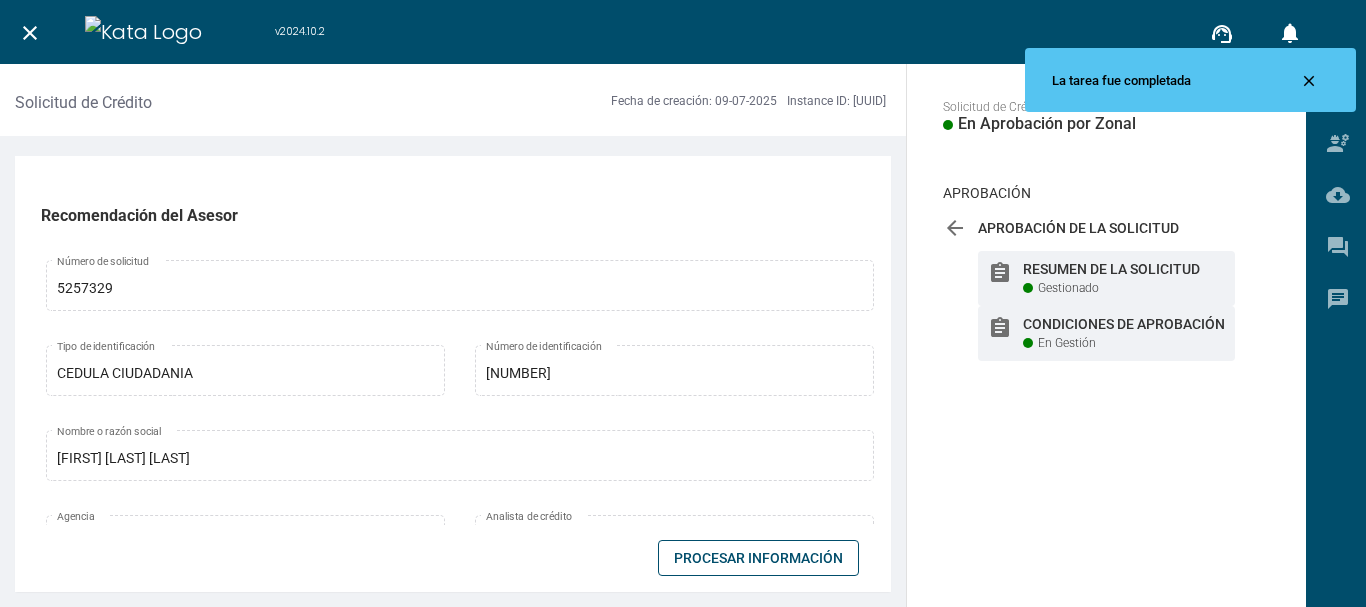 click on "Condiciones de Aprobación" at bounding box center (1124, 269) 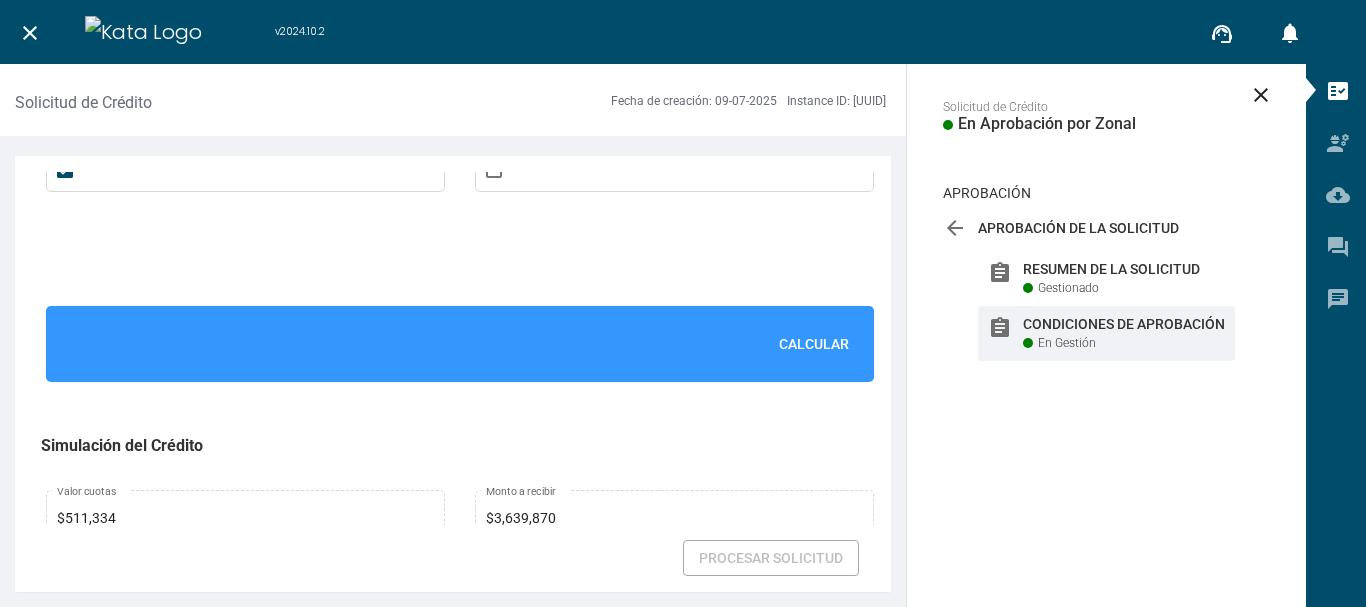 scroll, scrollTop: 1426, scrollLeft: 0, axis: vertical 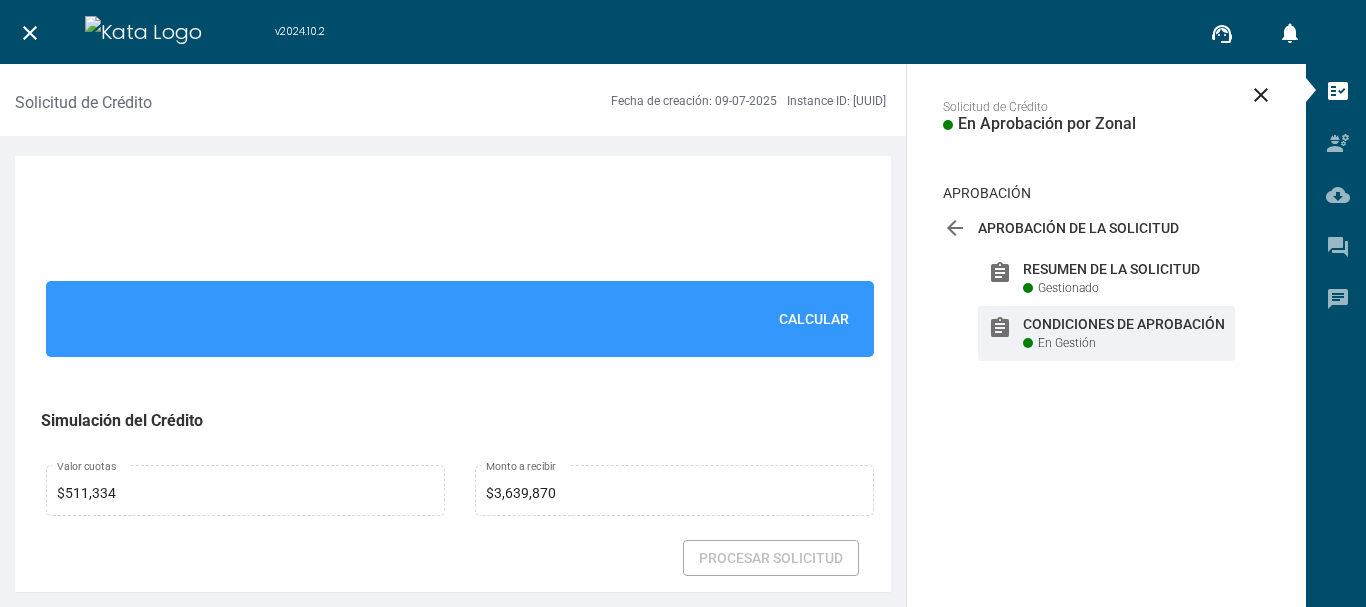 click on "Calcular" at bounding box center [814, 319] 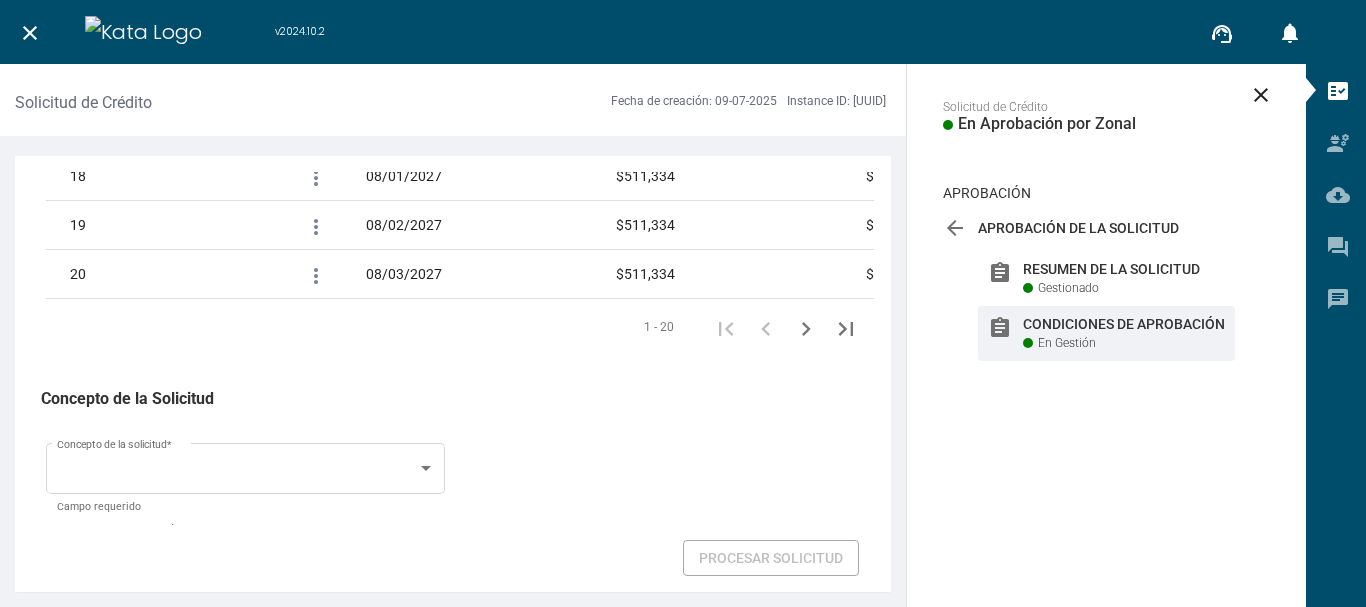 scroll, scrollTop: 3399, scrollLeft: 0, axis: vertical 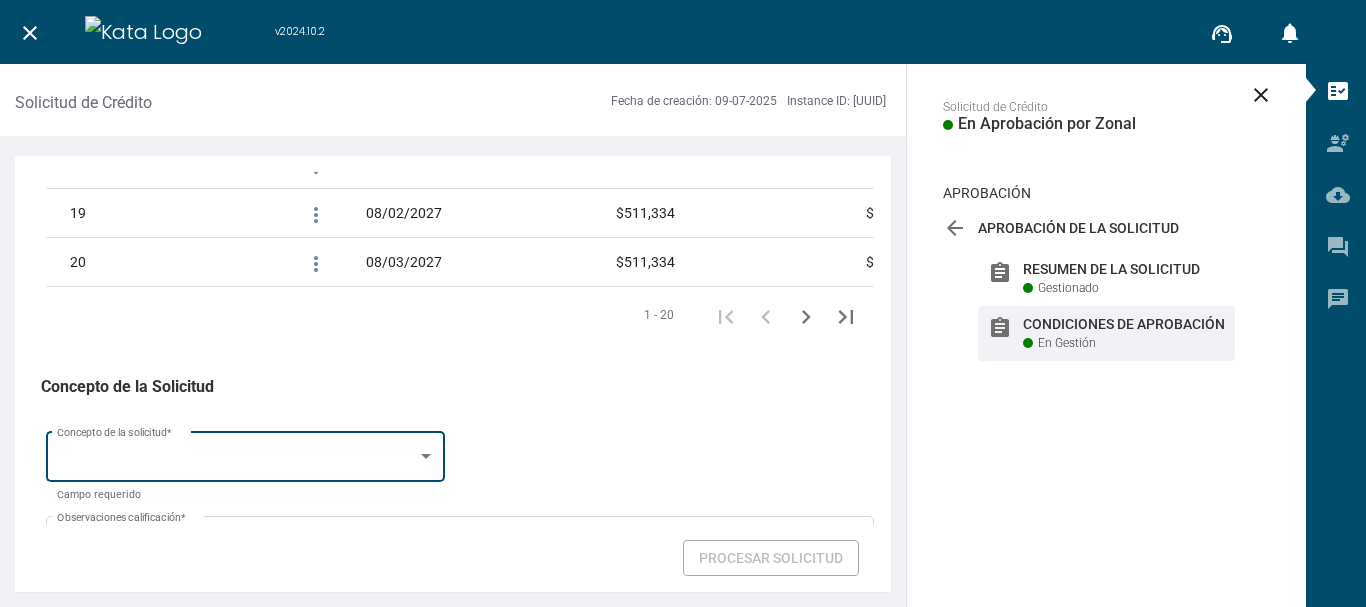 click at bounding box center [237, 460] 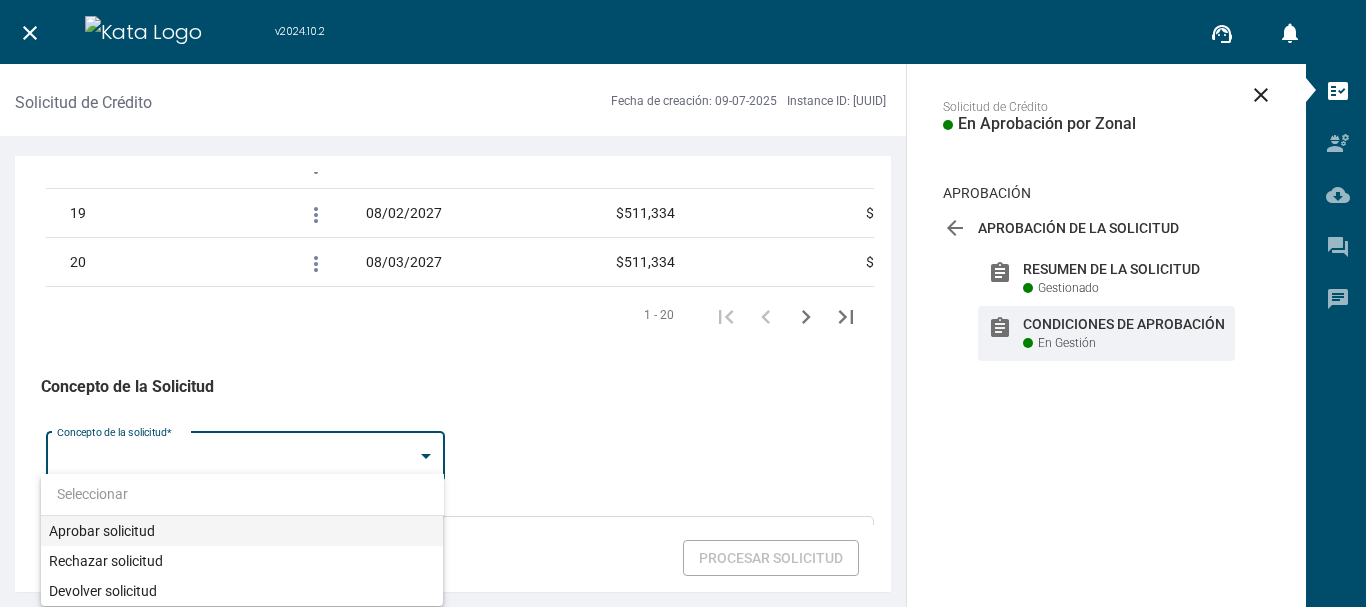 click at bounding box center (242, 494) 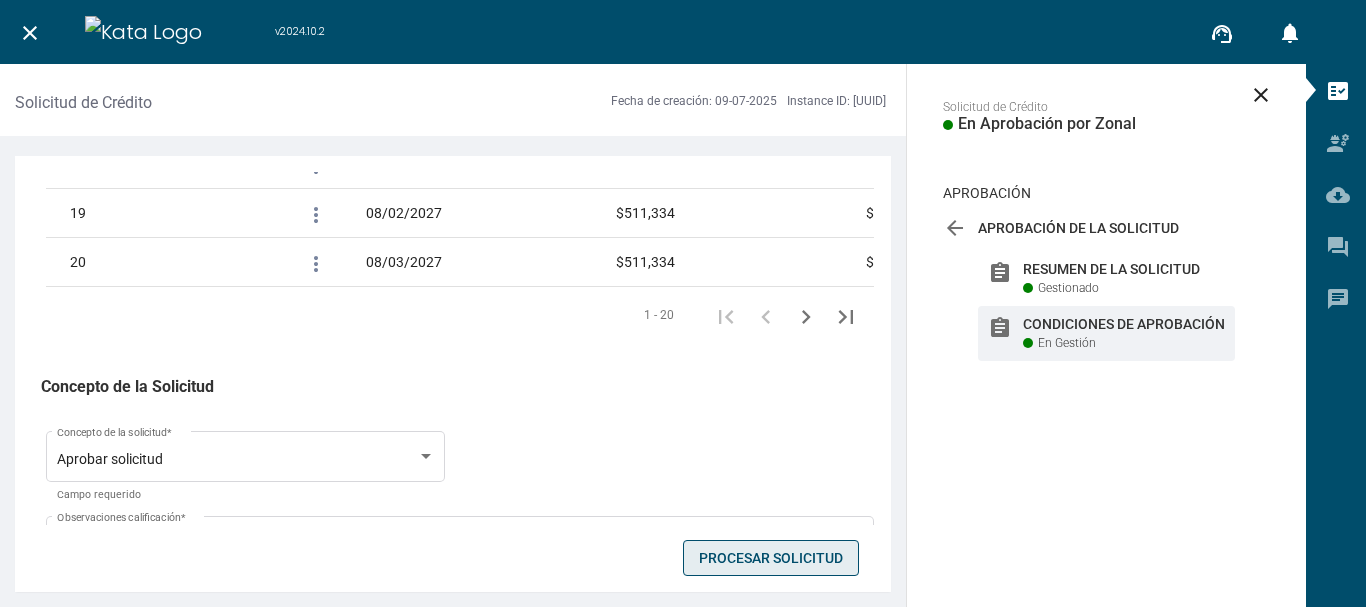 click on "Procesar Solicitud" at bounding box center [771, 558] 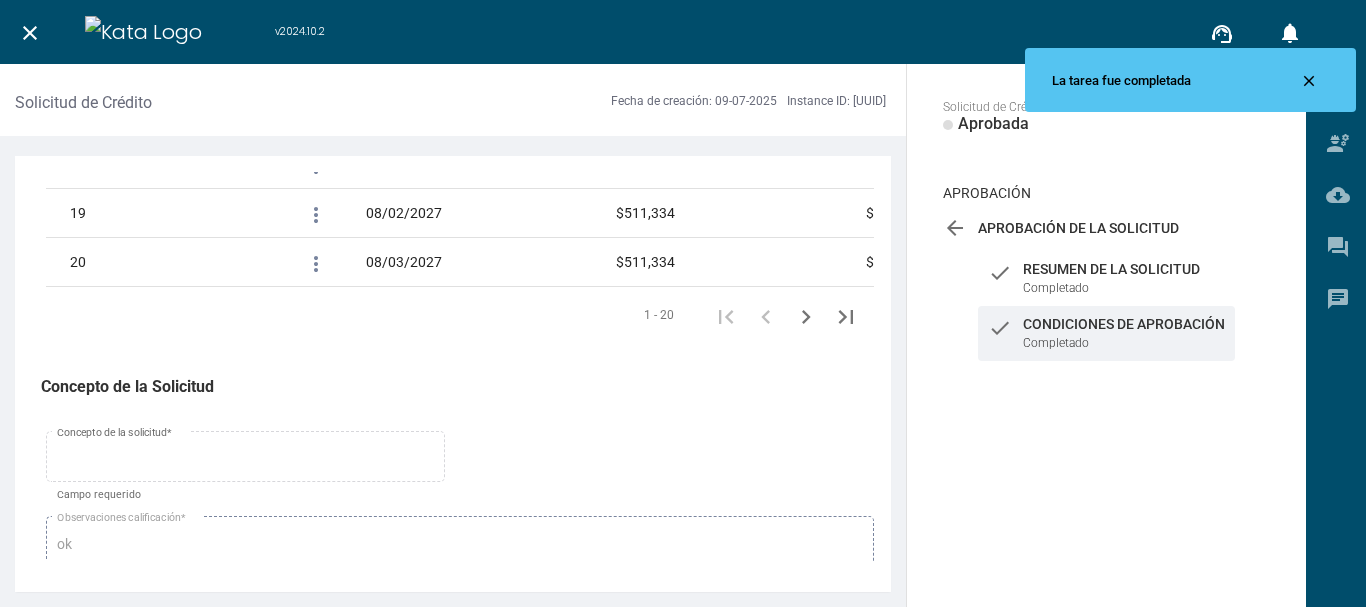 scroll, scrollTop: 3473, scrollLeft: 0, axis: vertical 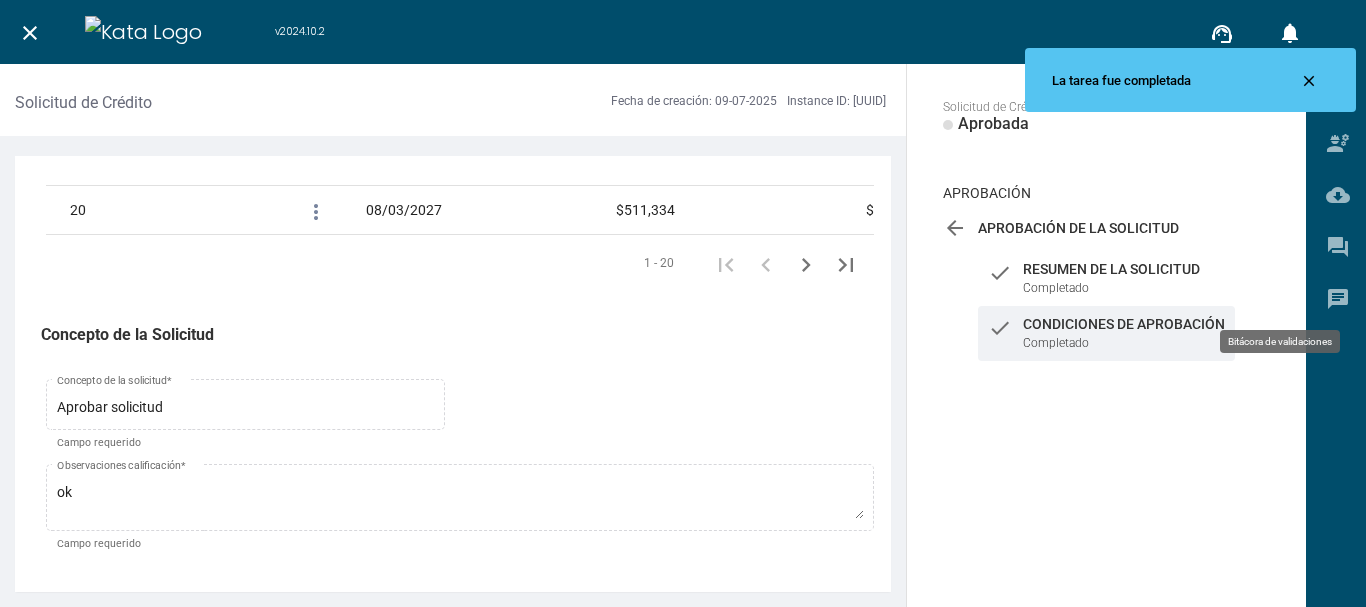 click on "chat" at bounding box center [1338, 299] 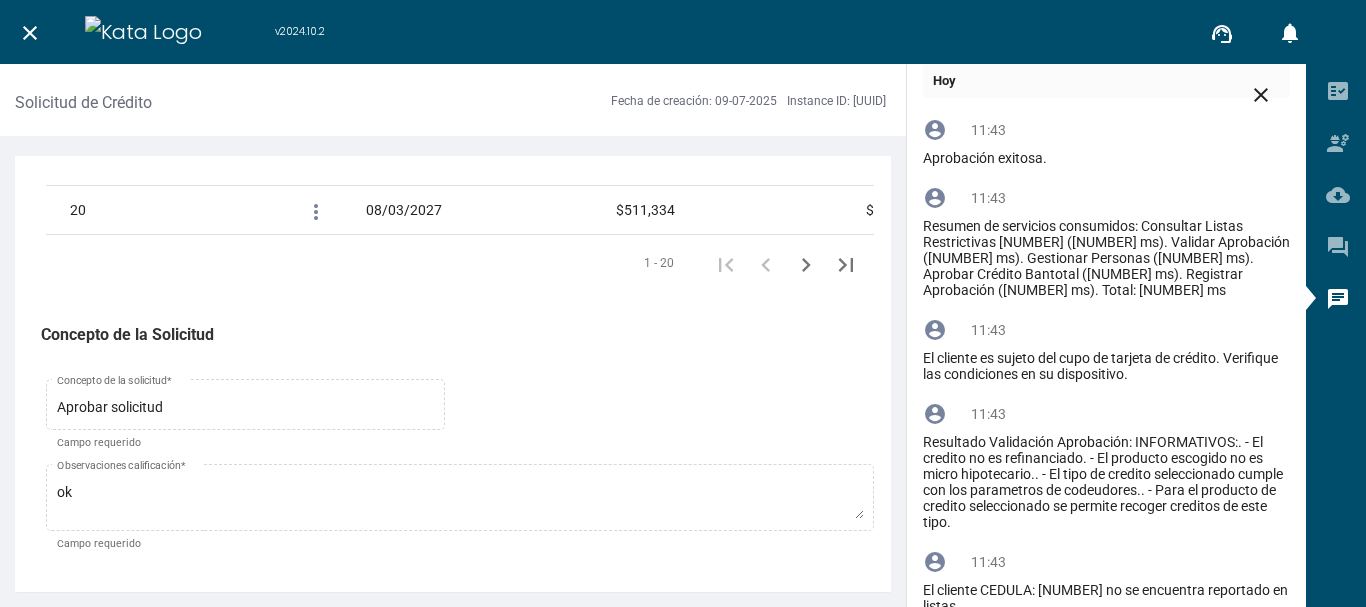 scroll, scrollTop: 102, scrollLeft: 0, axis: vertical 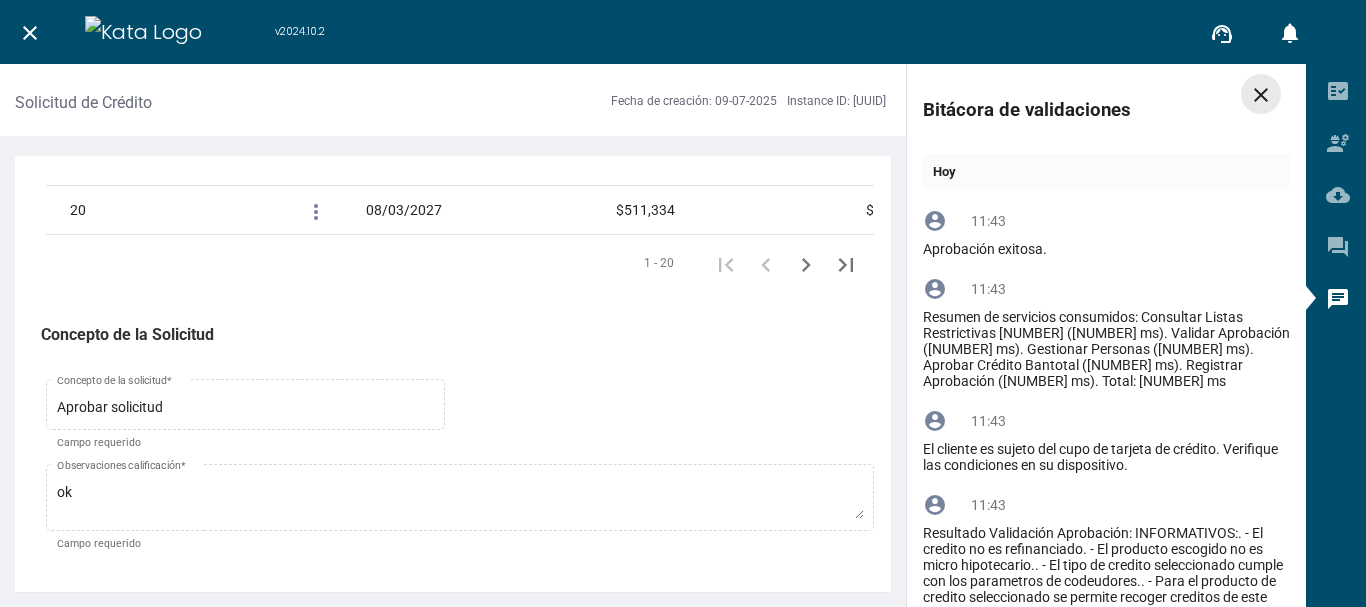 click on "close" at bounding box center (1261, 95) 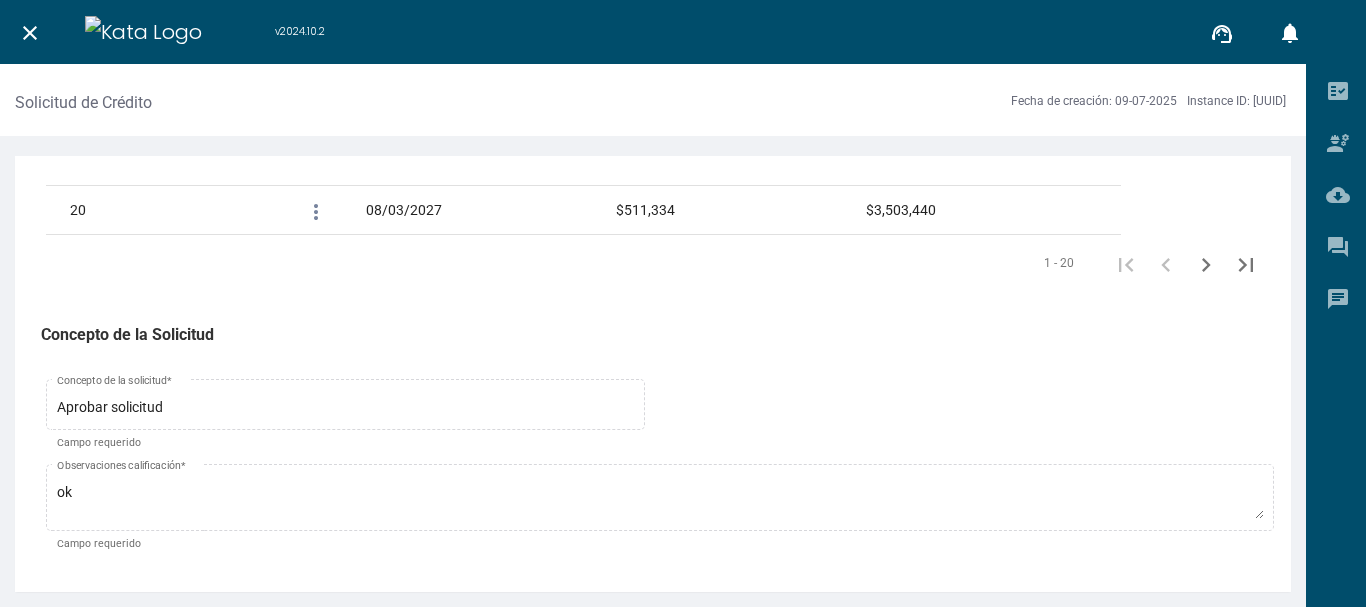 click on "close" at bounding box center [30, 33] 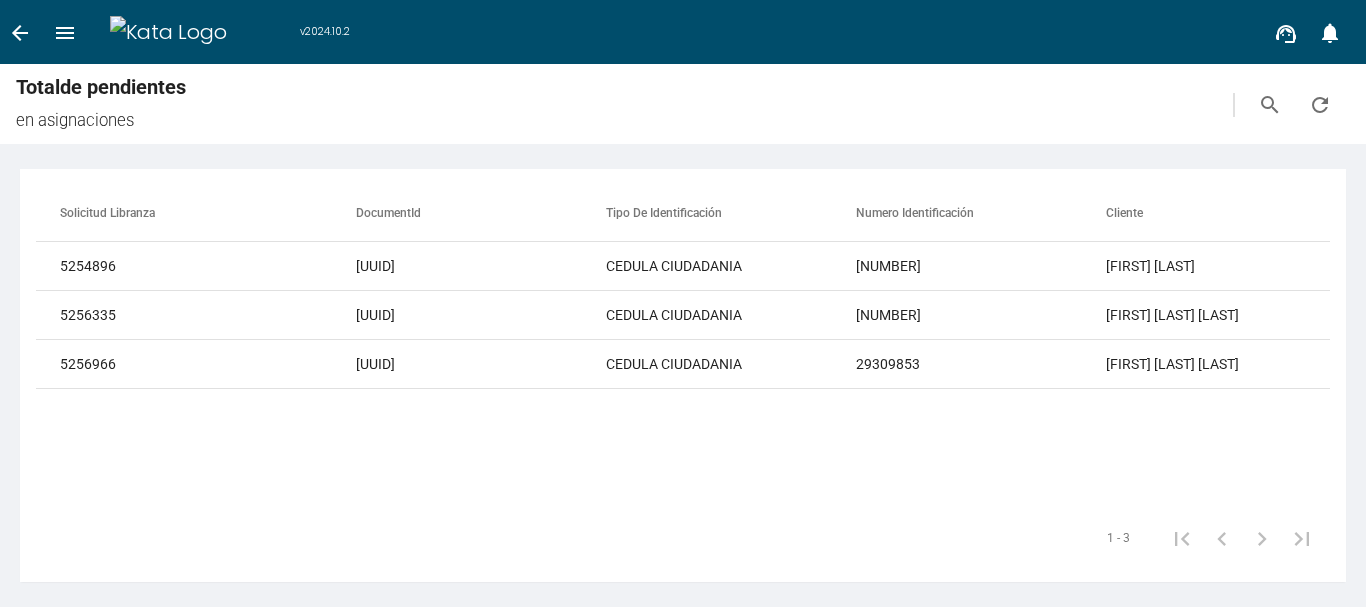 click on "refresh" at bounding box center [1320, 105] 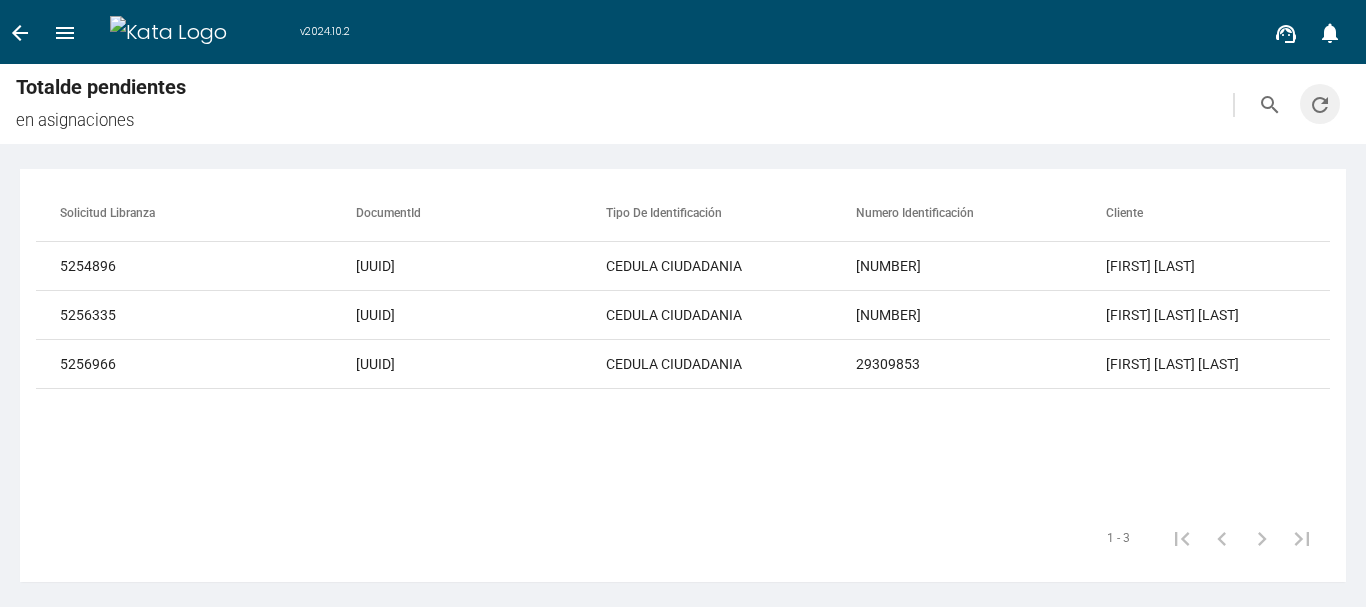 click on "refresh" at bounding box center (1320, 105) 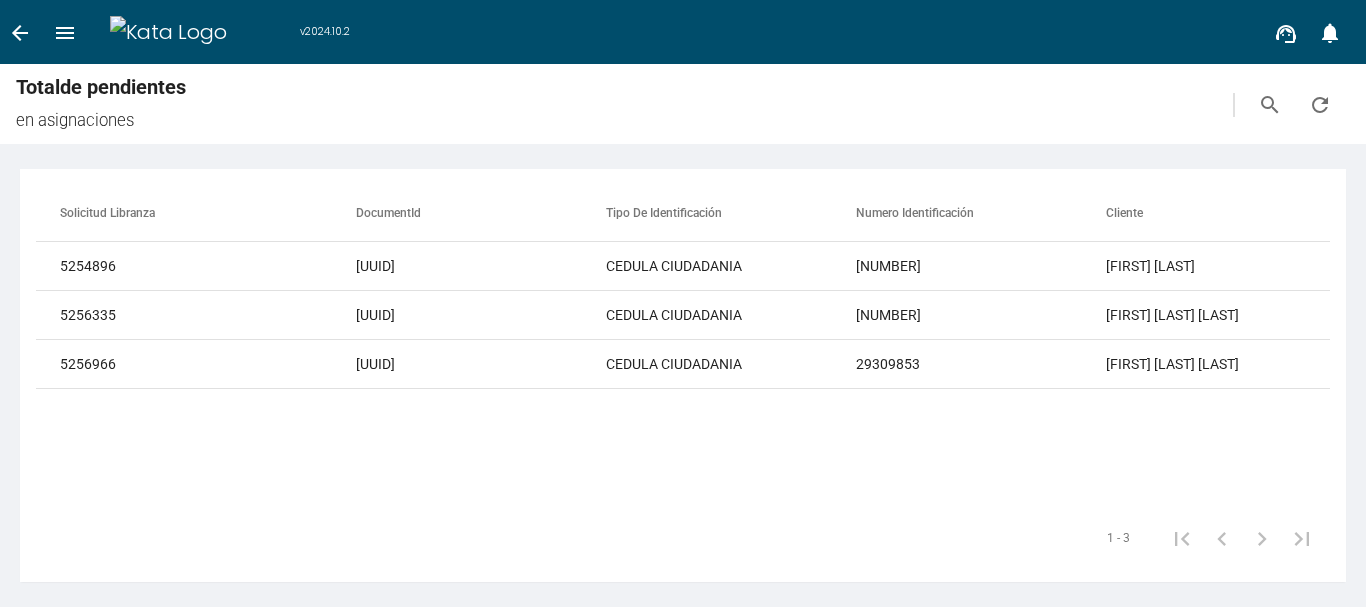 click on "refresh" at bounding box center (1320, 105) 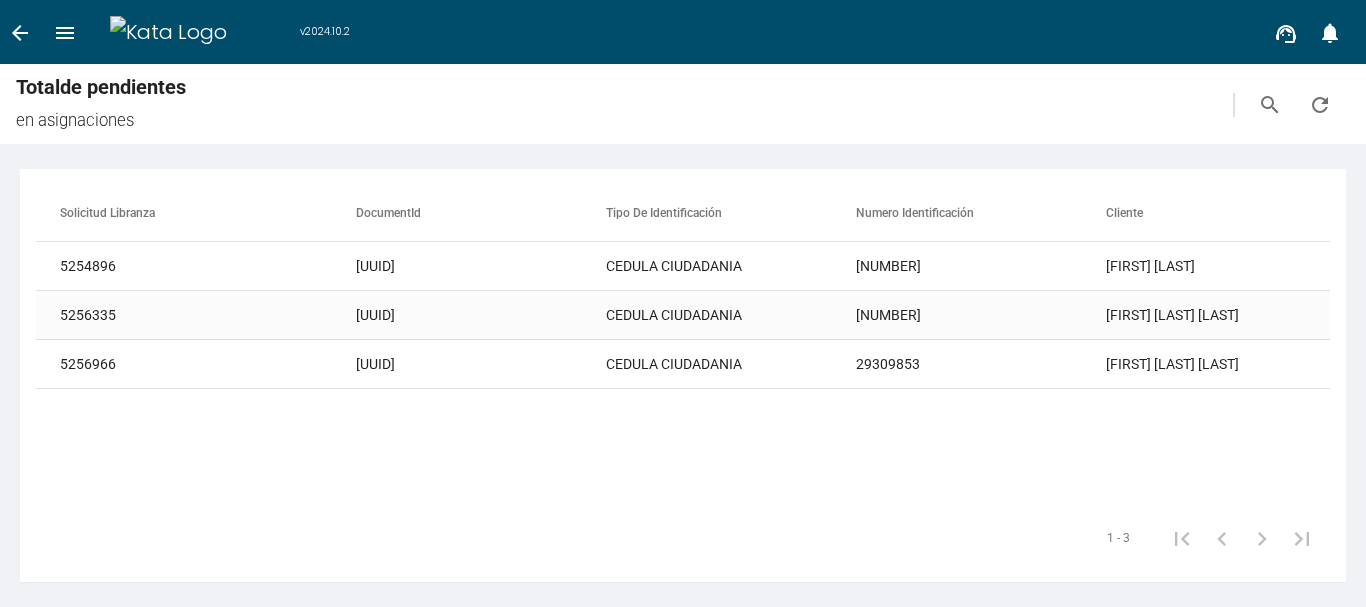 click on "CEDULA CIUDADANIA" at bounding box center [731, 266] 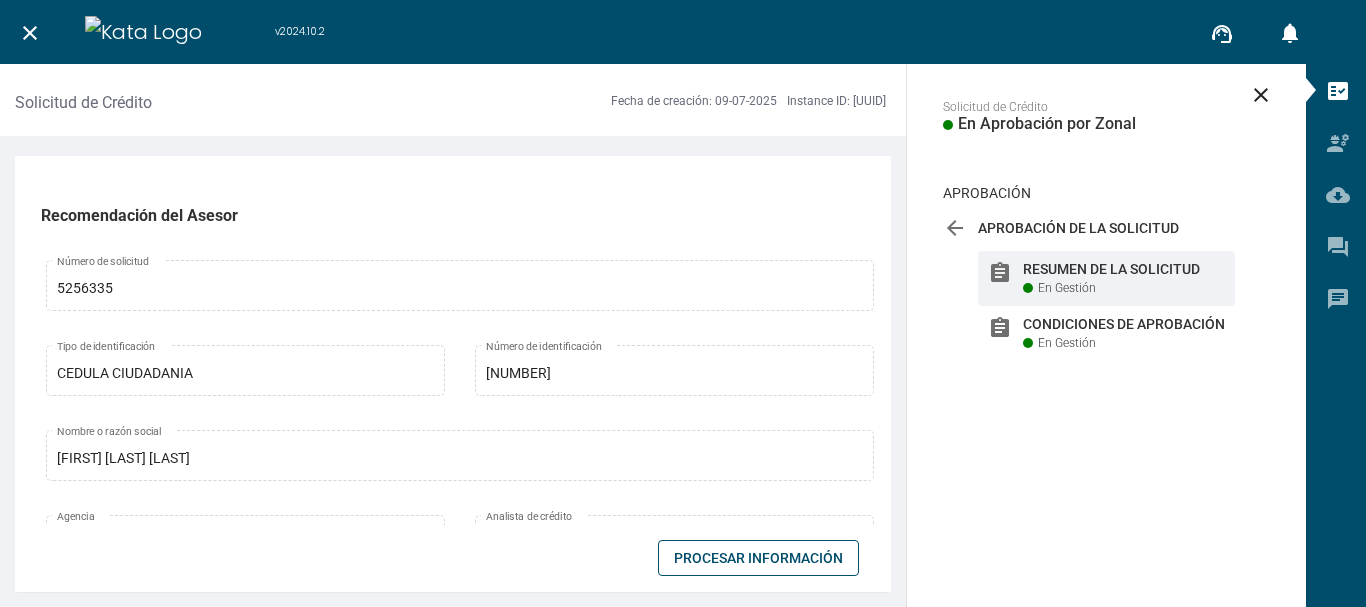 click on "Procesar Información" at bounding box center (758, 558) 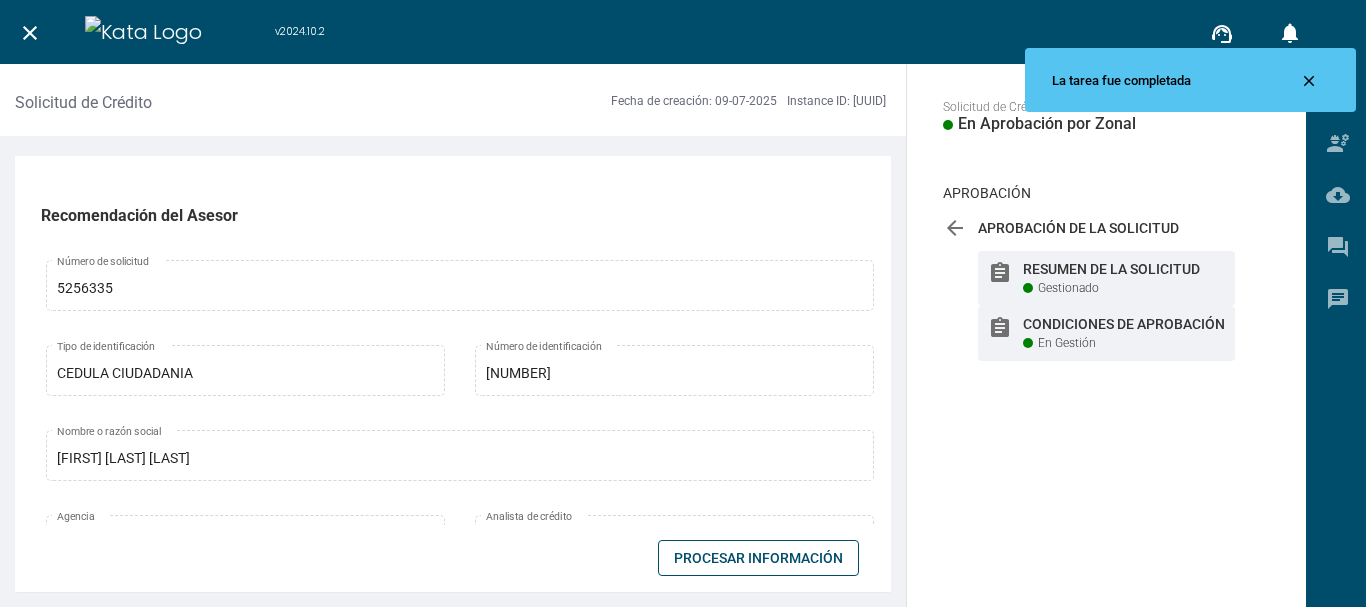 click on "Condiciones de Aprobación" at bounding box center [1124, 269] 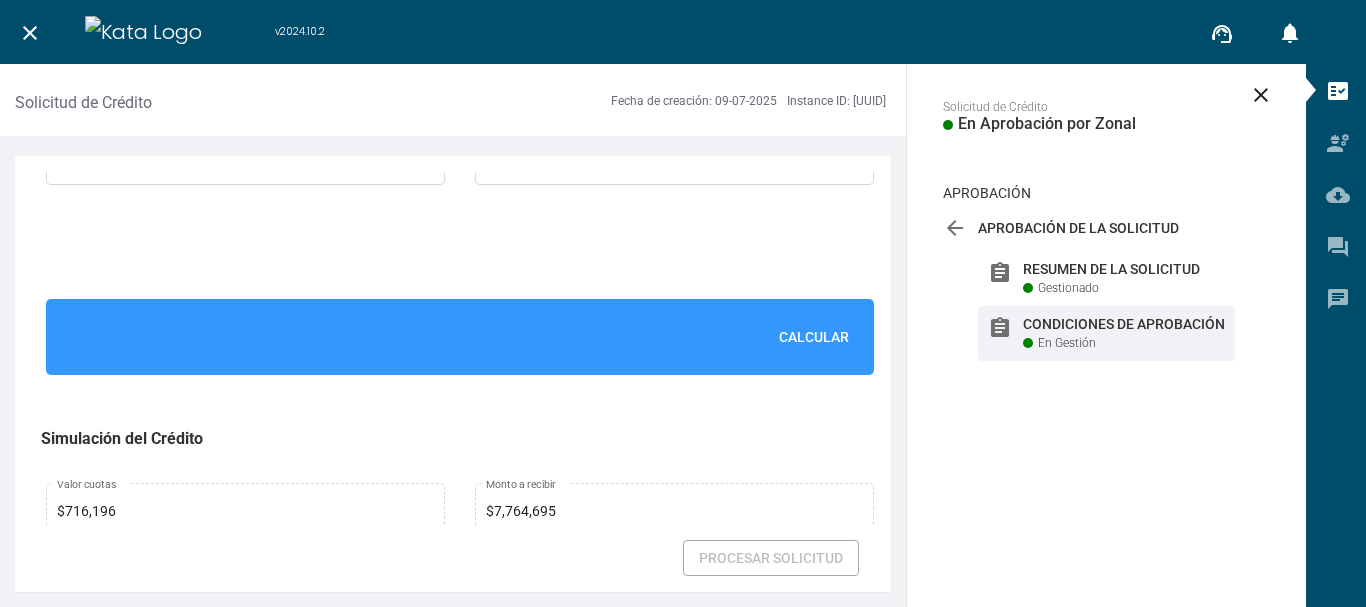 scroll, scrollTop: 1421, scrollLeft: 0, axis: vertical 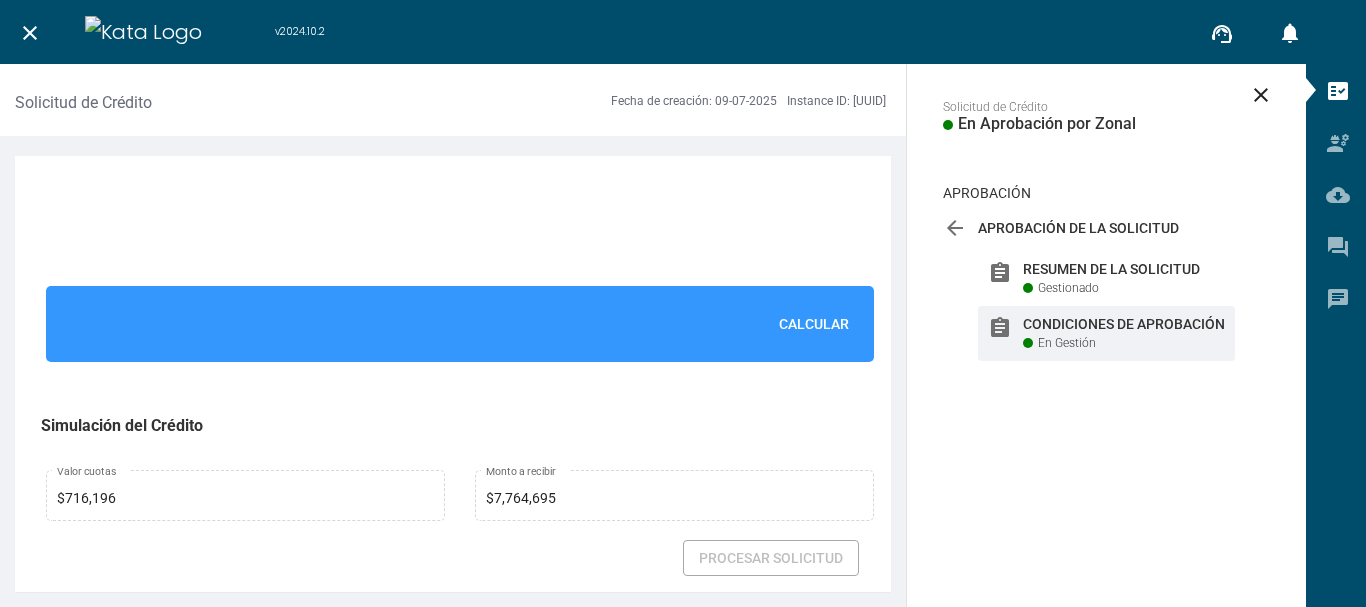 click on "Calcular" at bounding box center [814, 324] 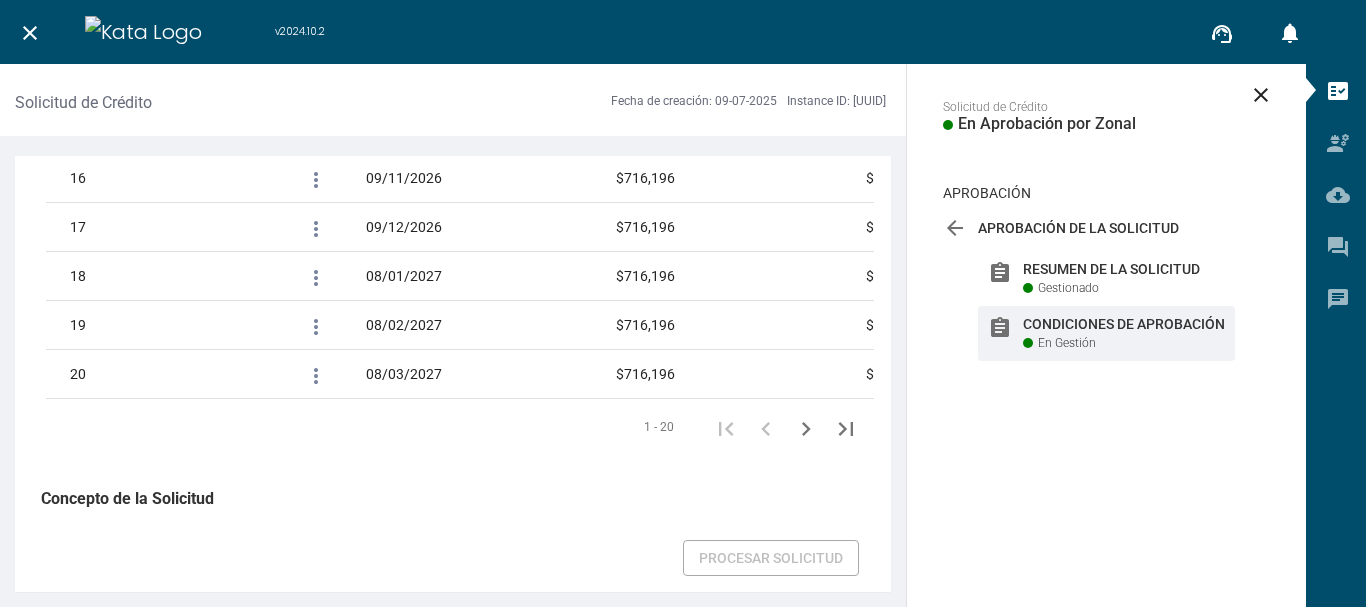 scroll, scrollTop: 3558, scrollLeft: 0, axis: vertical 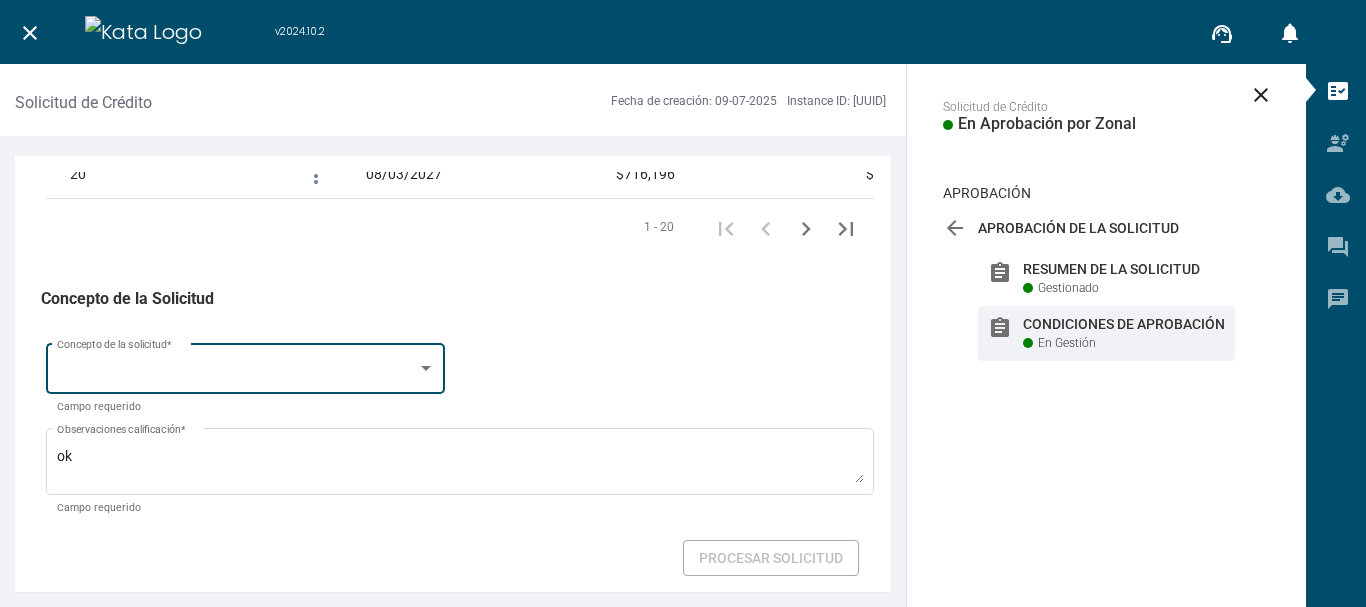click at bounding box center (237, 372) 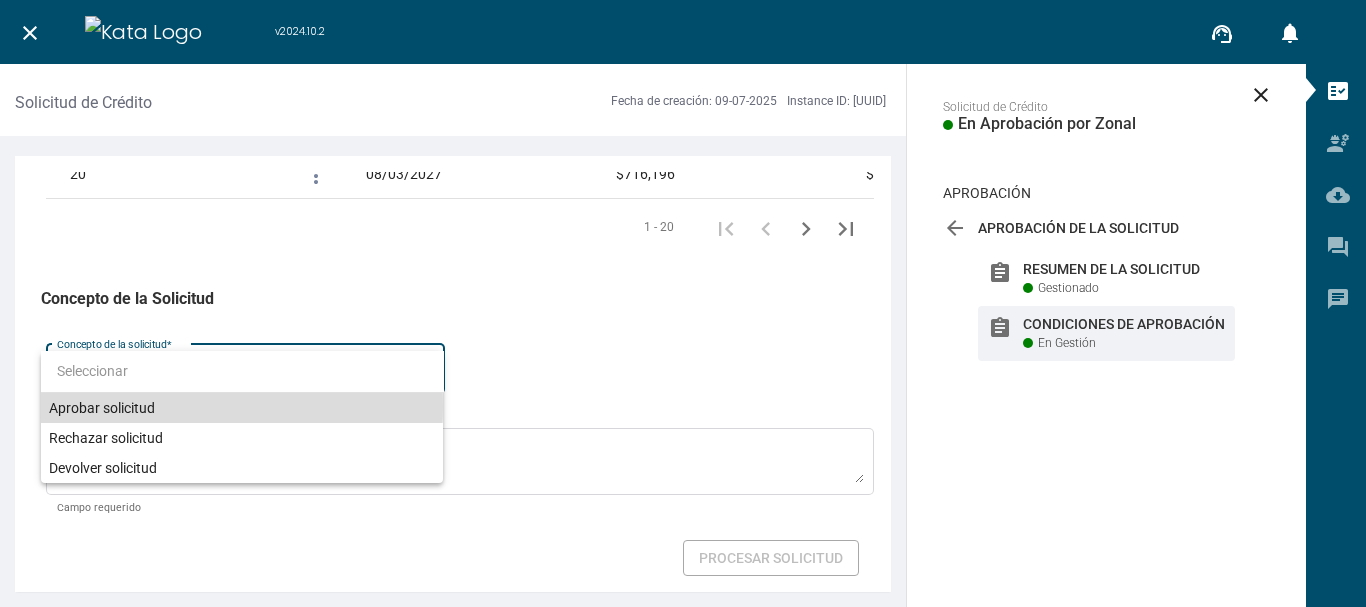 click on "Aprobar solicitud" at bounding box center [242, 408] 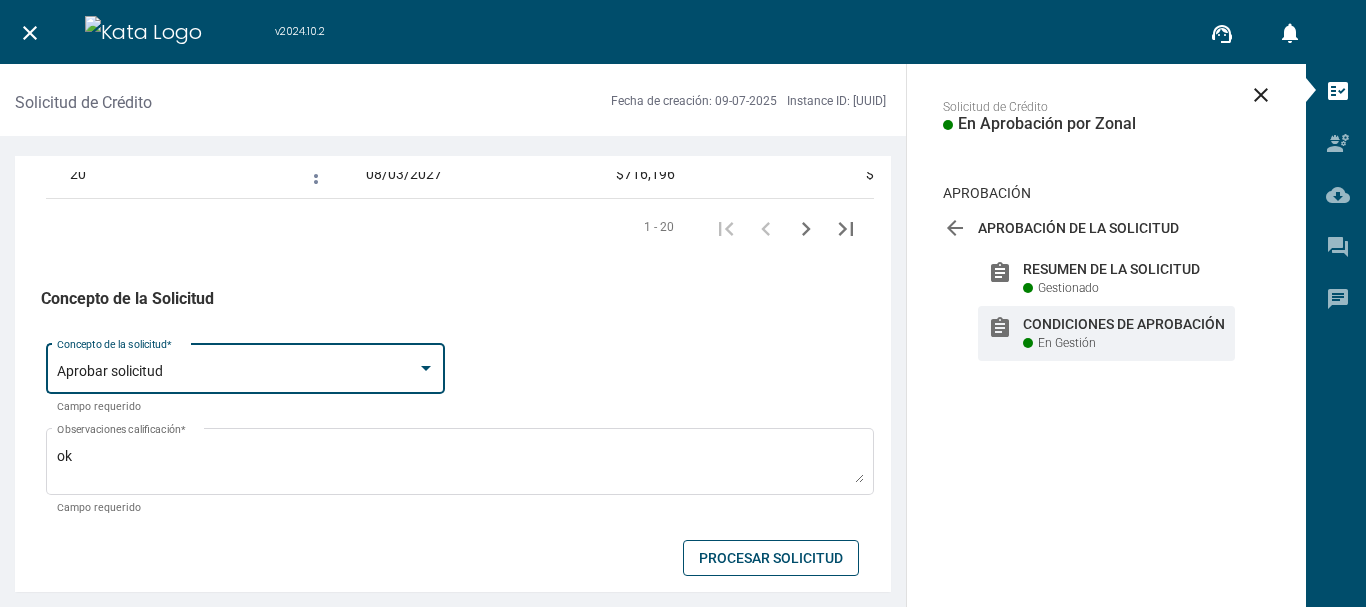 click on "Procesar Solicitud" at bounding box center [771, 558] 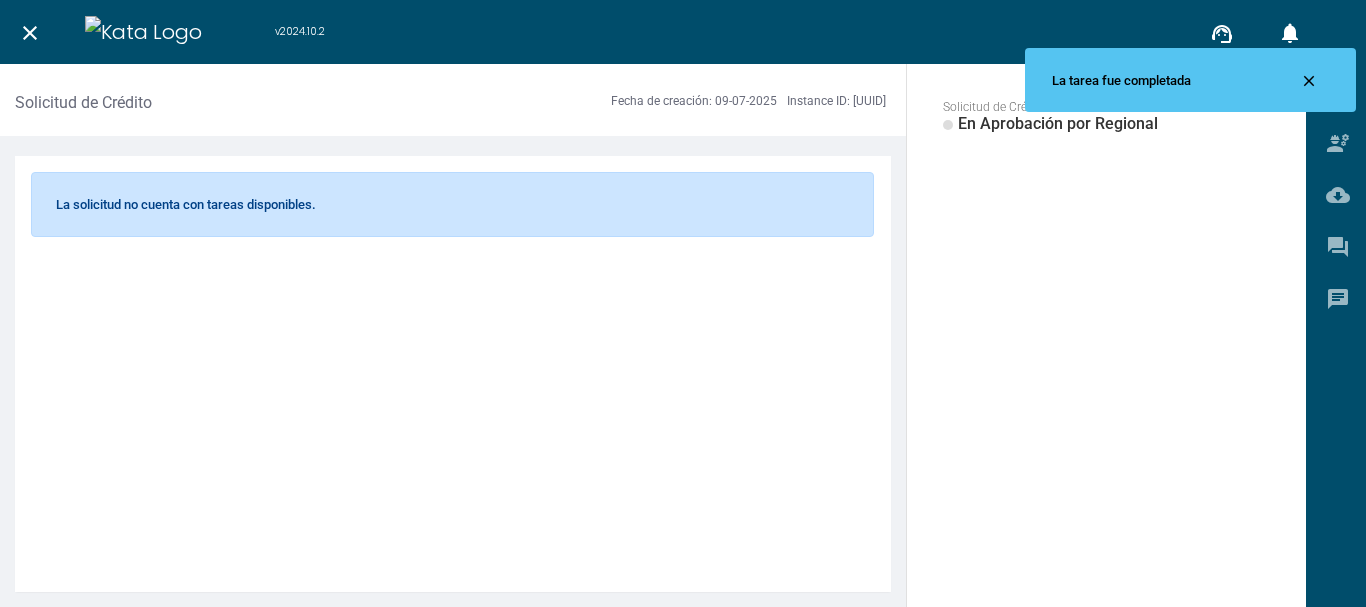click on "close" at bounding box center [30, 33] 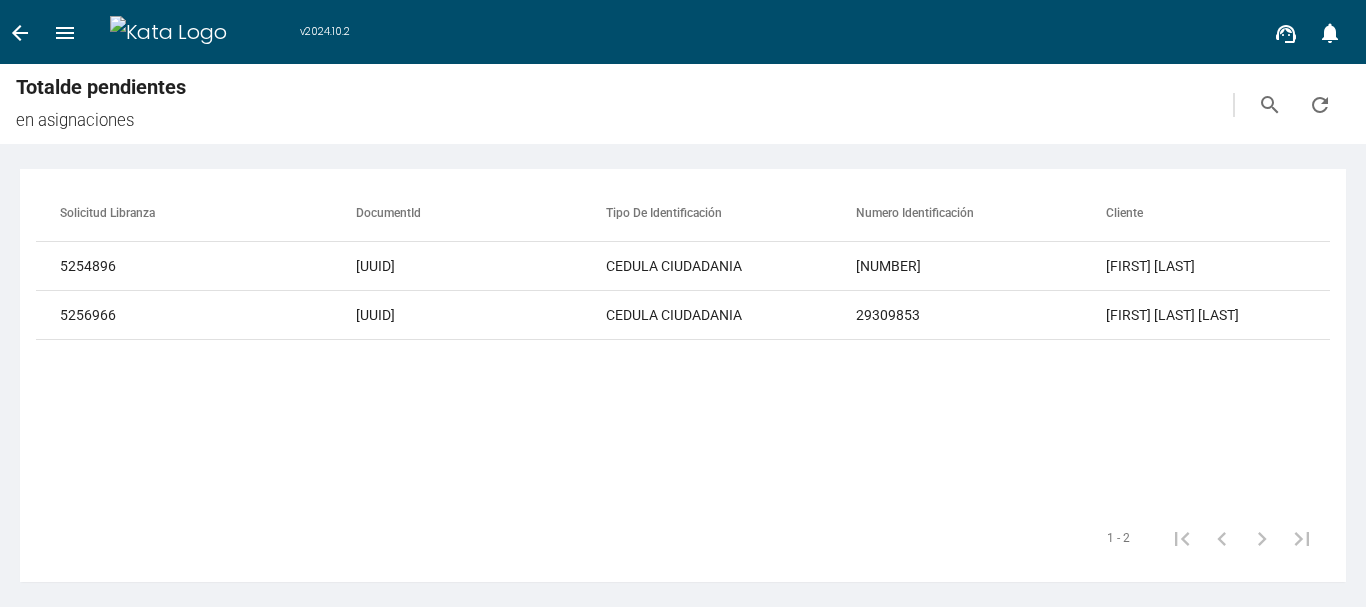 click on "refresh" at bounding box center (1320, 105) 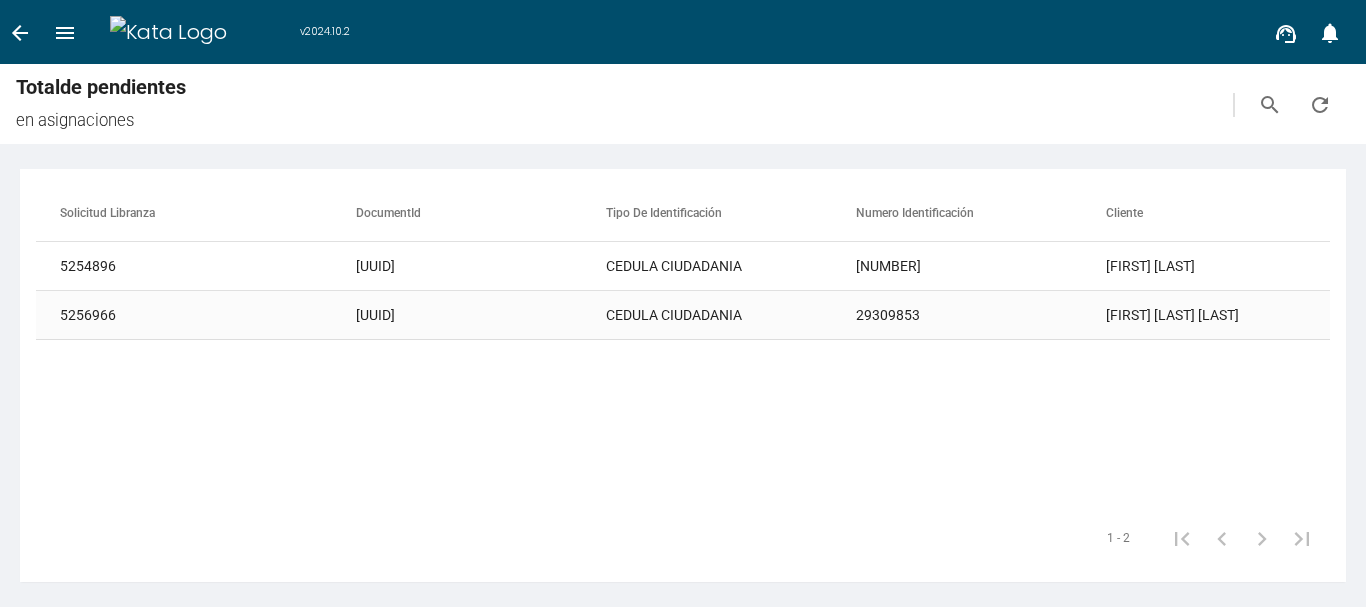 type 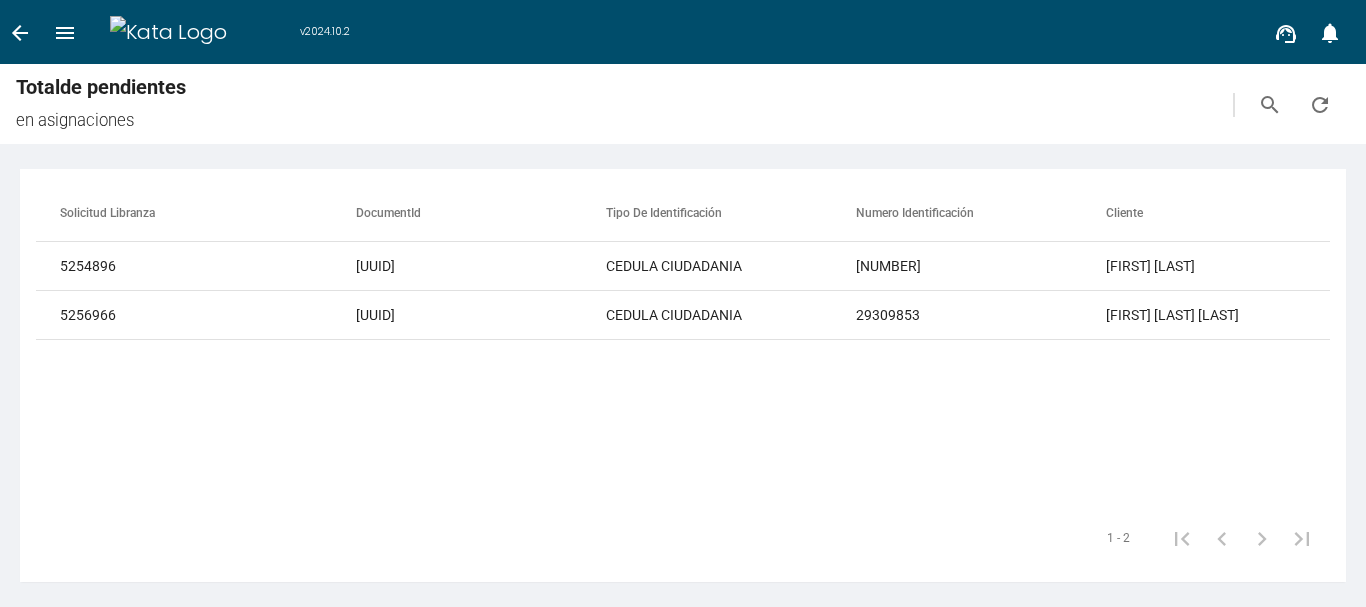 click on "refresh" at bounding box center [1320, 105] 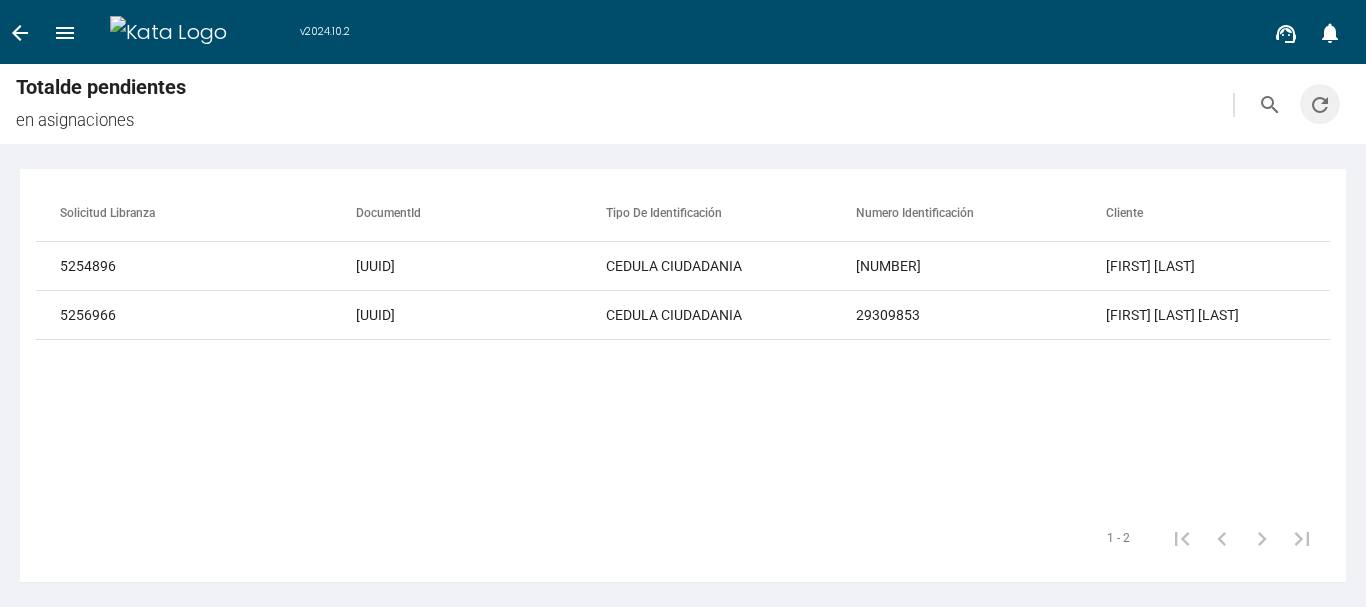 click on "refresh" at bounding box center [1320, 105] 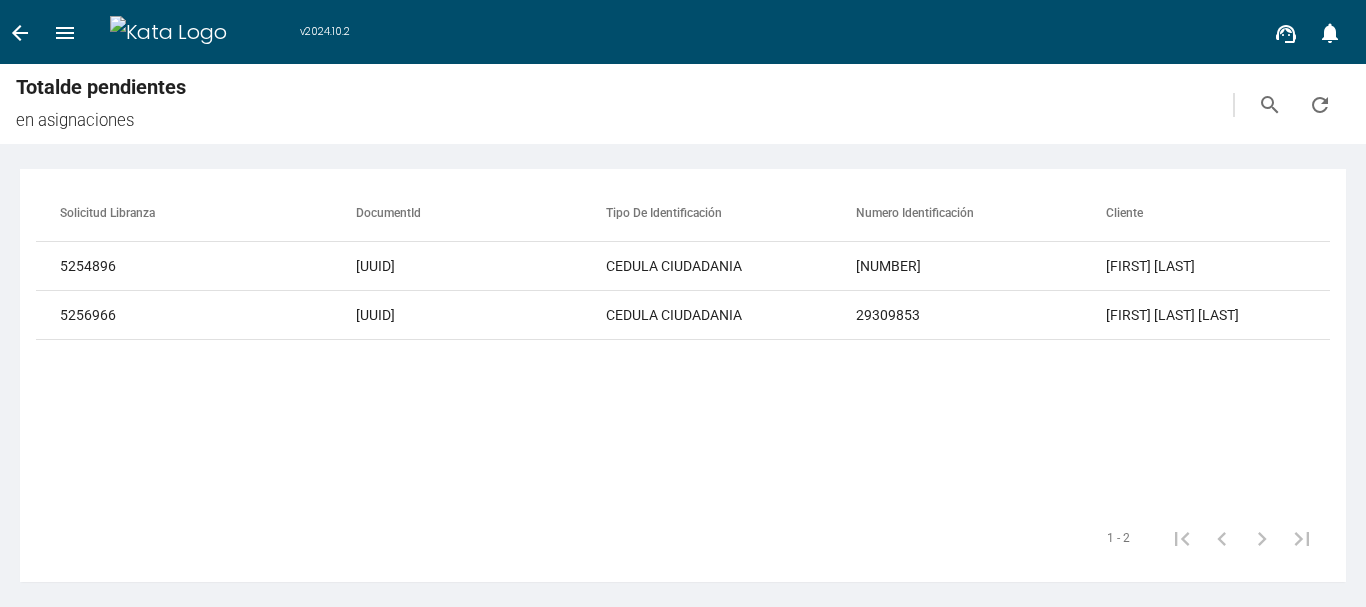 click on "refresh" at bounding box center [1320, 105] 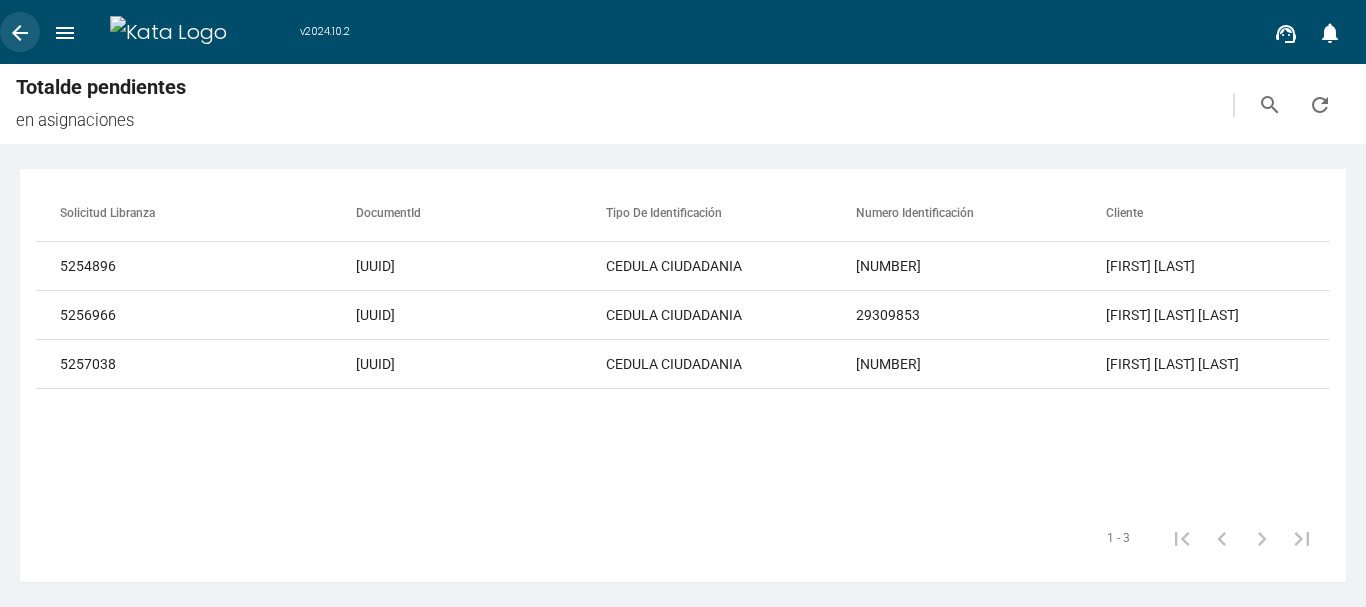 click on "arrow_back" at bounding box center (20, 33) 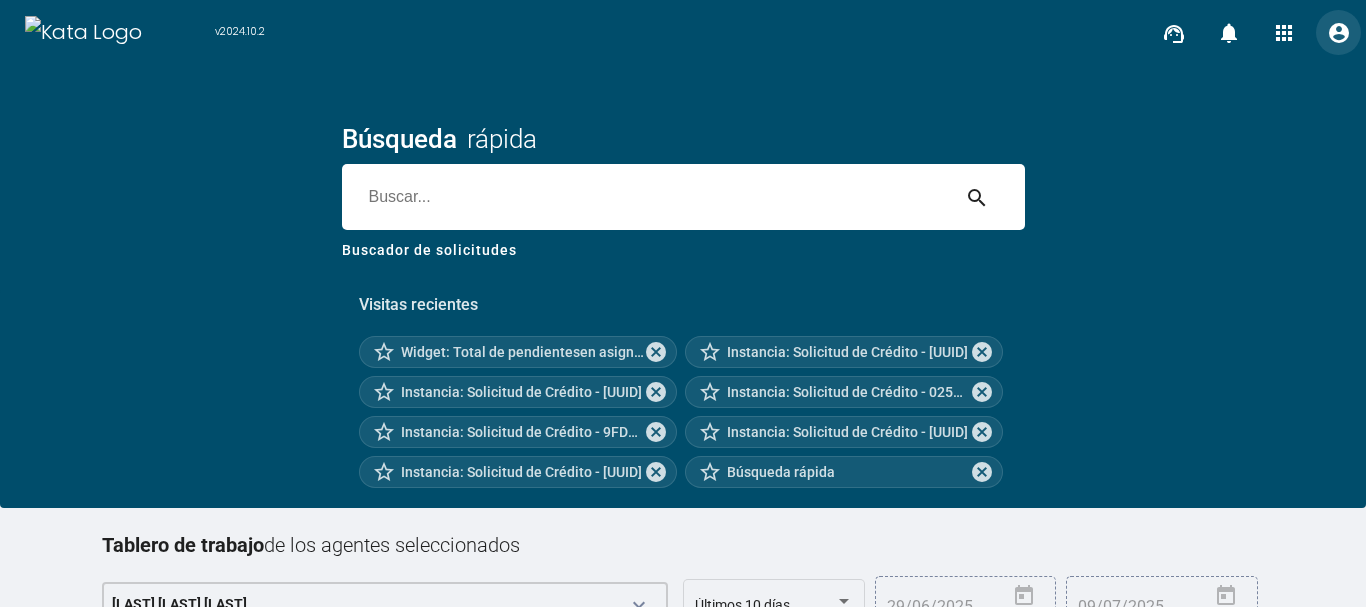 click on "account_circle" at bounding box center [1339, 33] 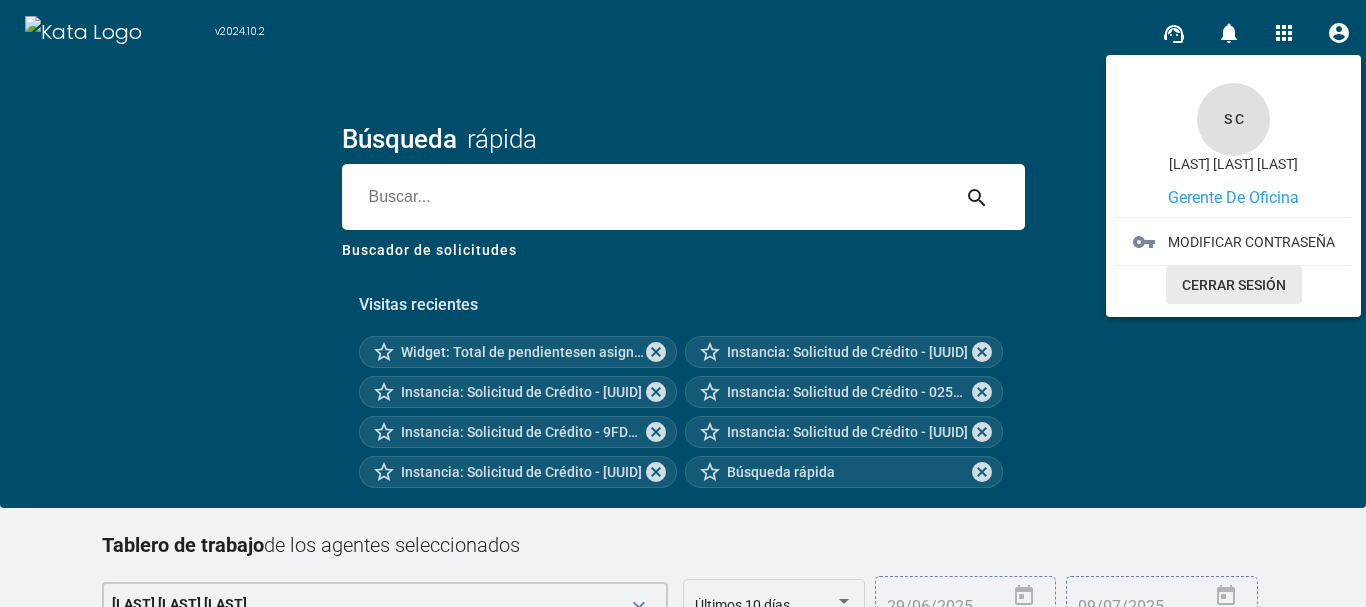 click on "CERRAR SESIÓN" at bounding box center [1234, 286] 